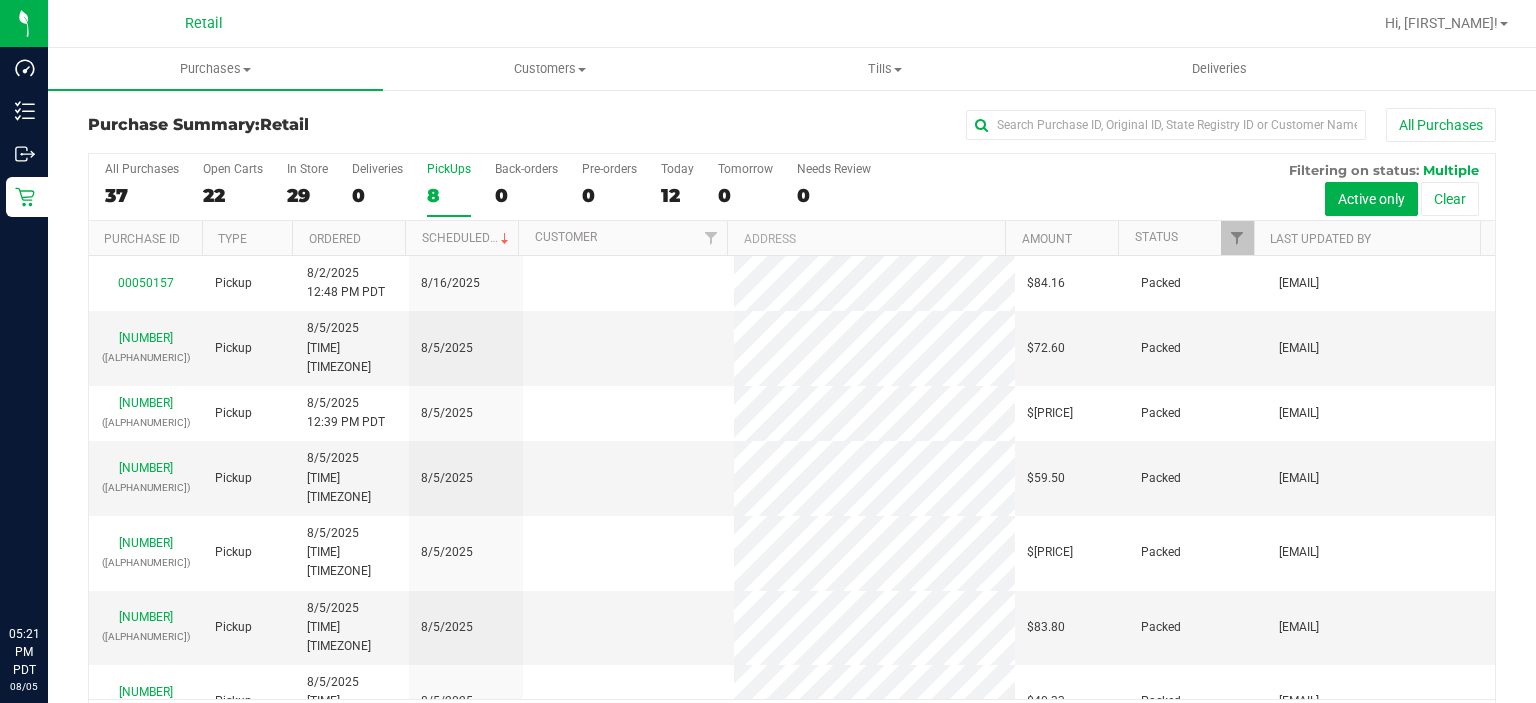 scroll, scrollTop: 0, scrollLeft: 0, axis: both 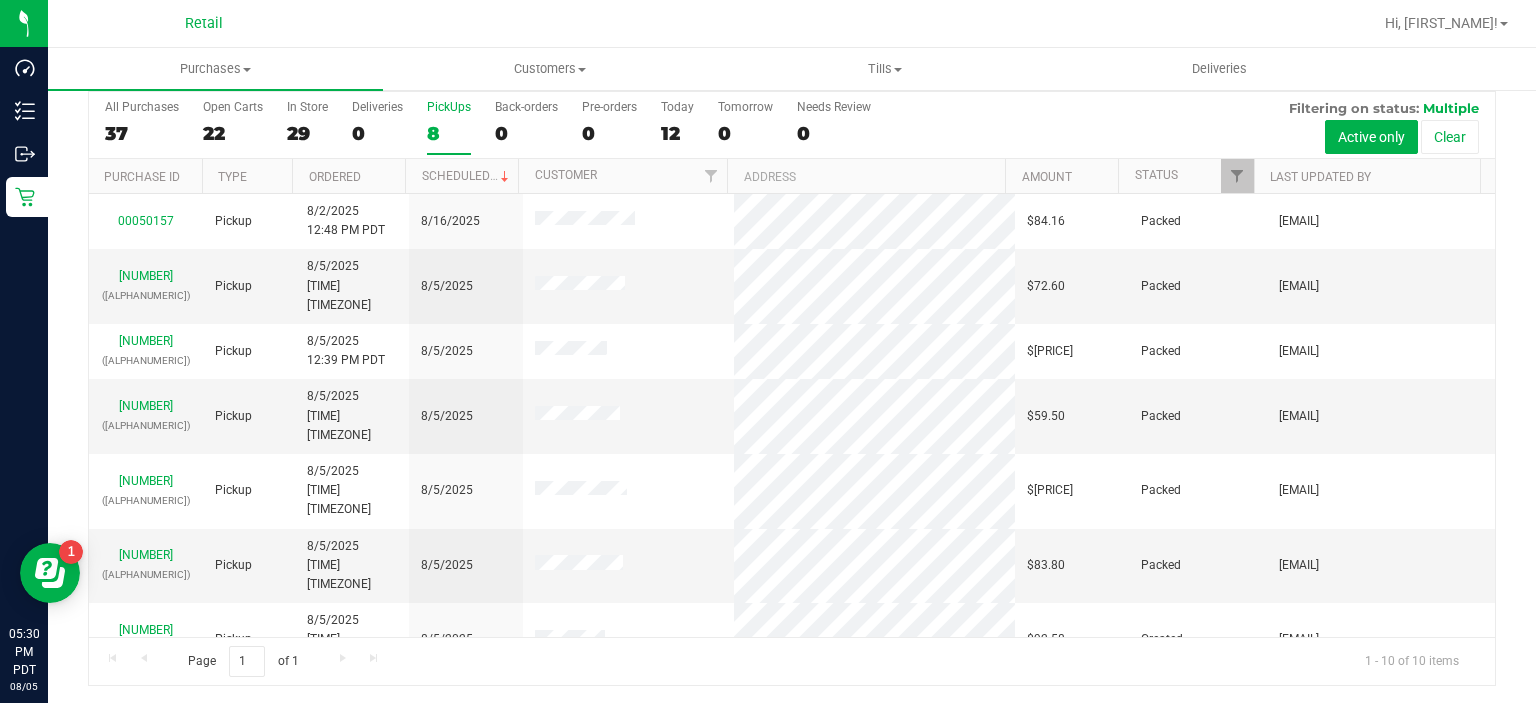 click on "8" at bounding box center [449, 133] 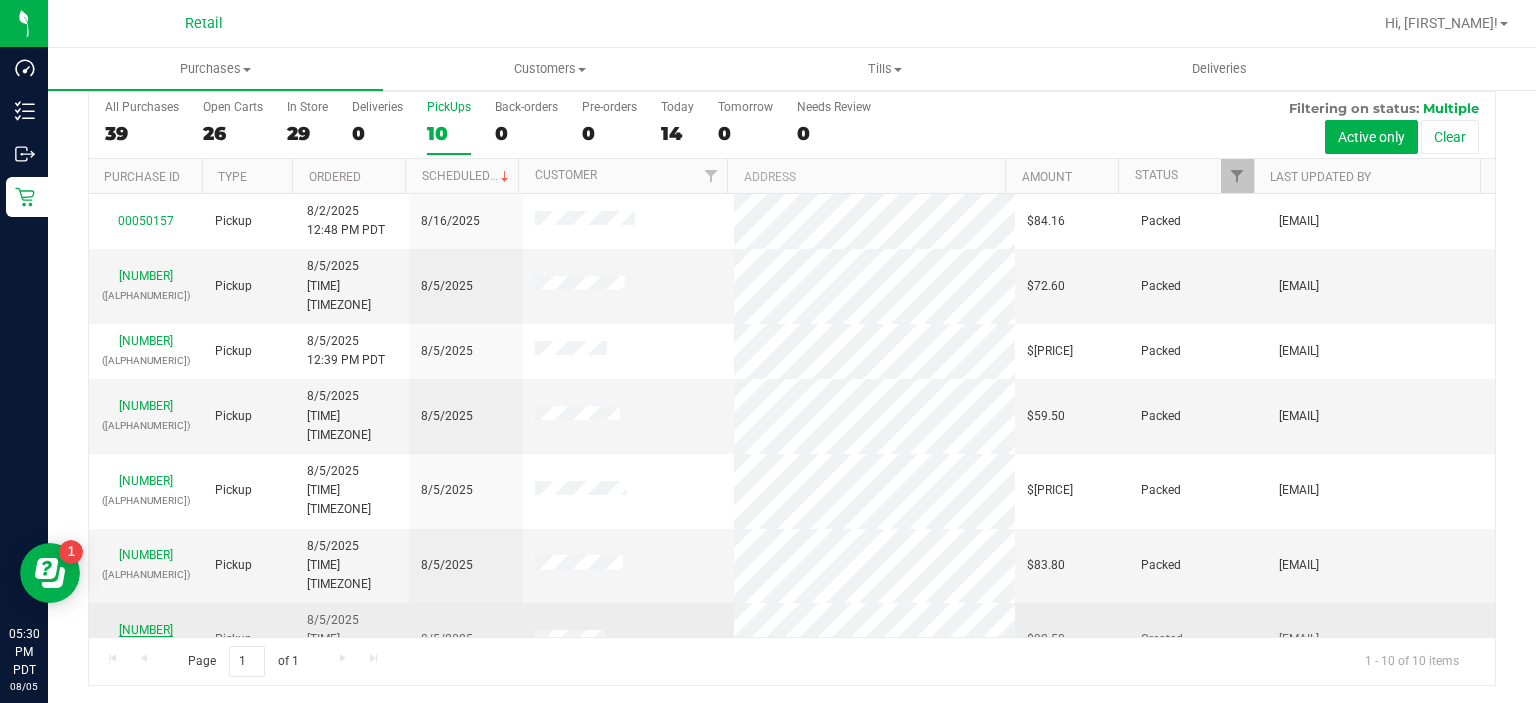 click on "[NUMBER]" at bounding box center (146, 630) 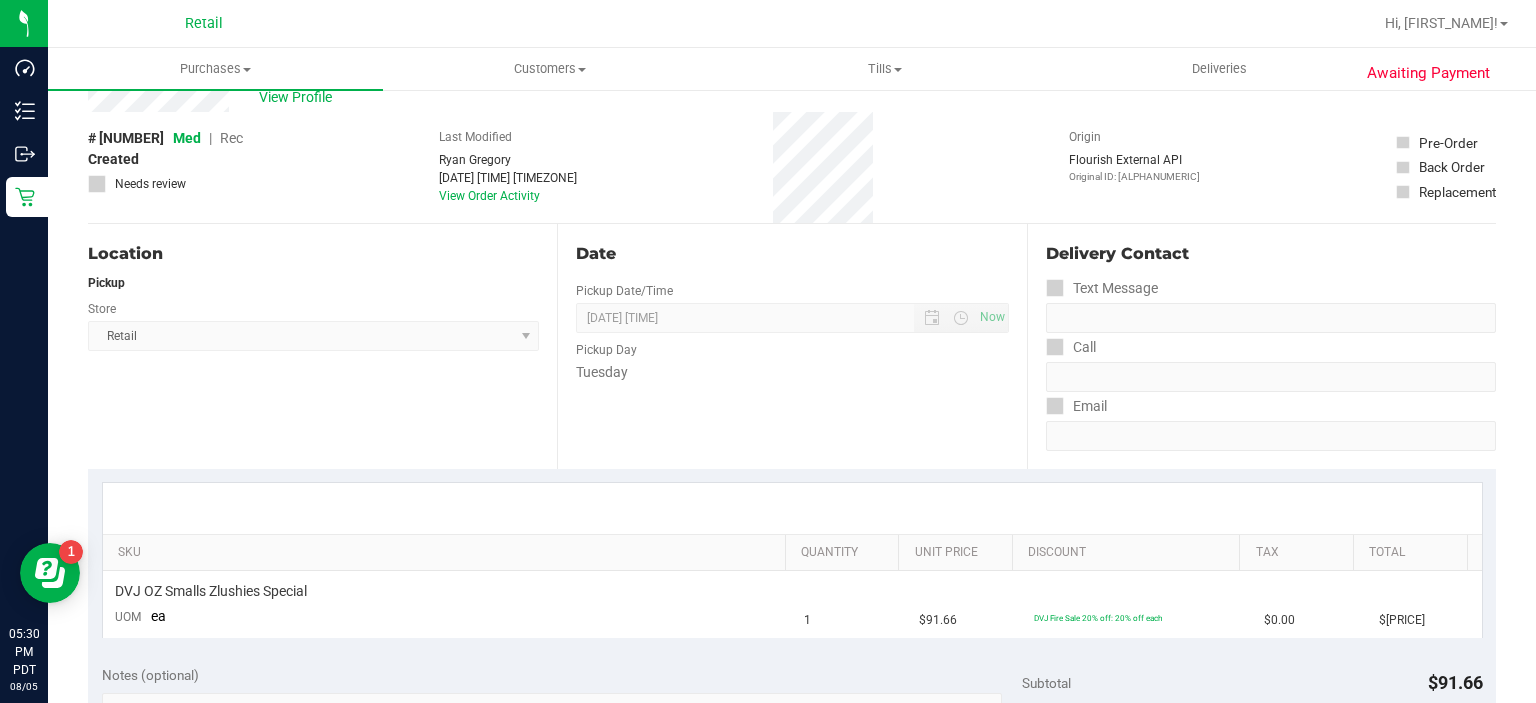 scroll, scrollTop: 0, scrollLeft: 0, axis: both 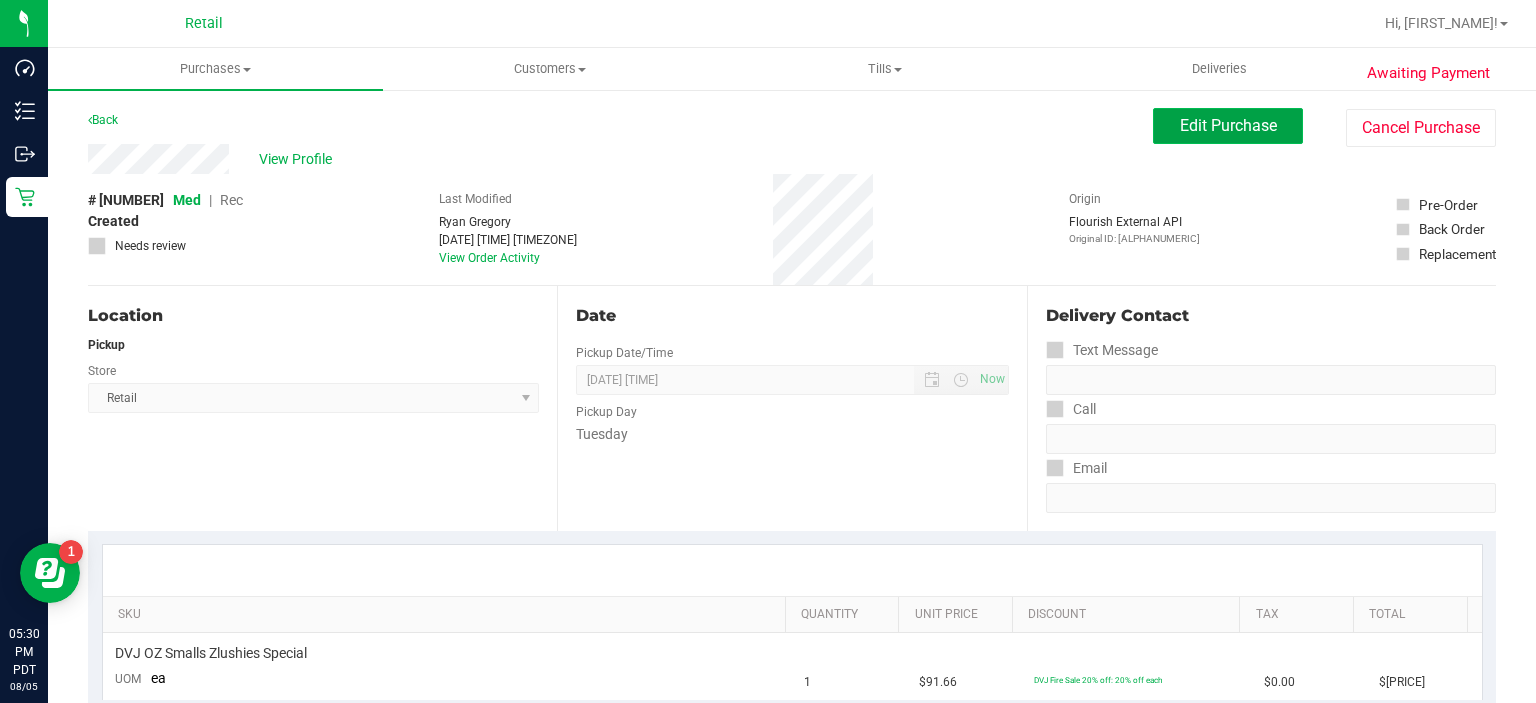 click on "Edit Purchase" at bounding box center [1228, 125] 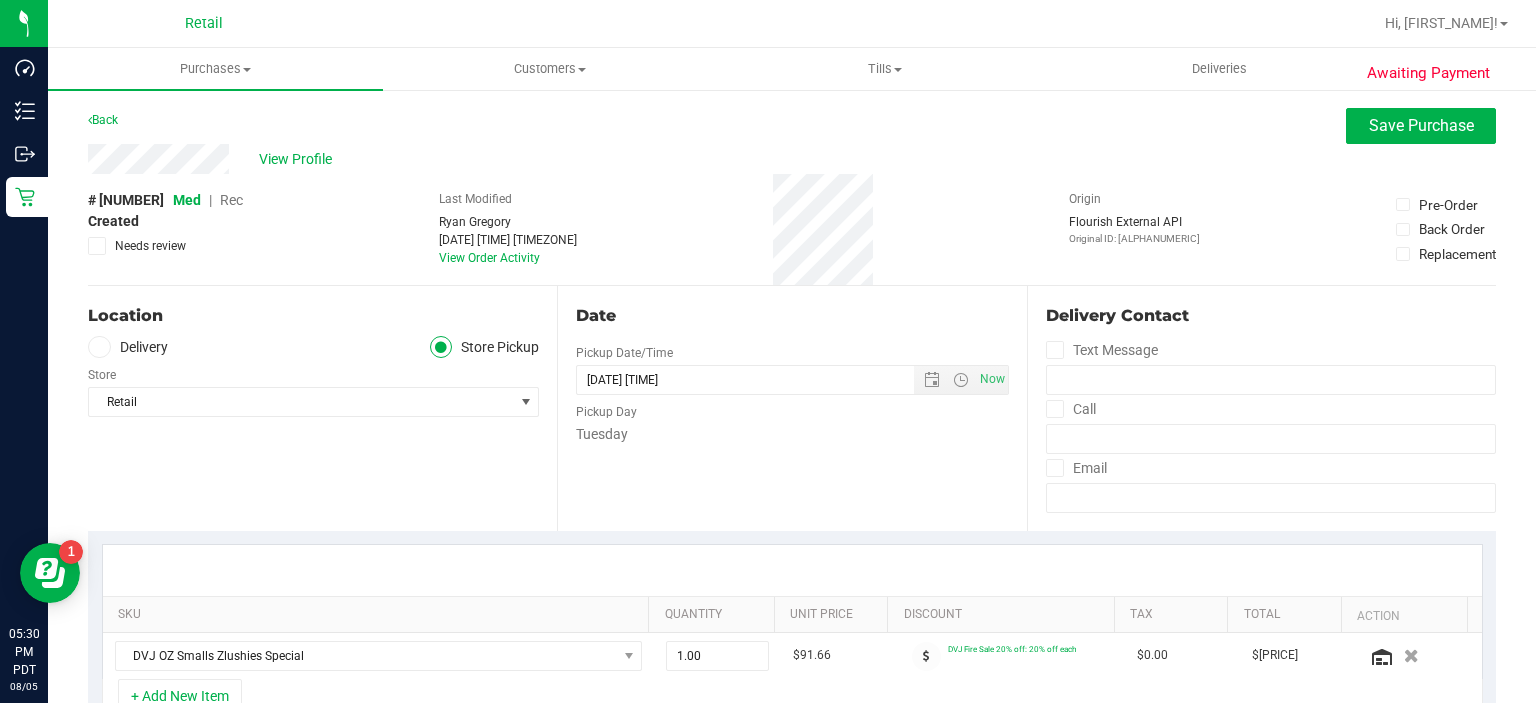 click on "Rec" at bounding box center (231, 200) 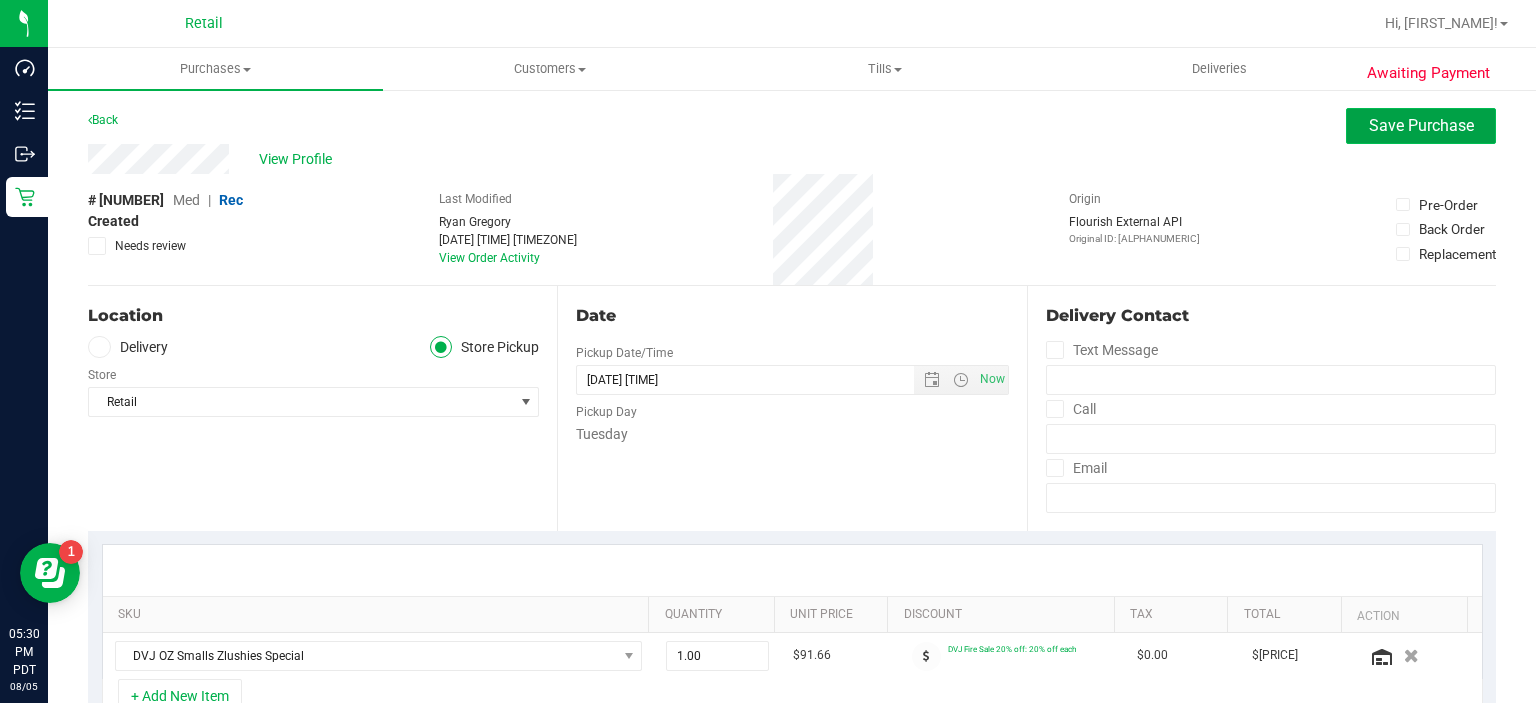 click on "Save Purchase" at bounding box center (1421, 125) 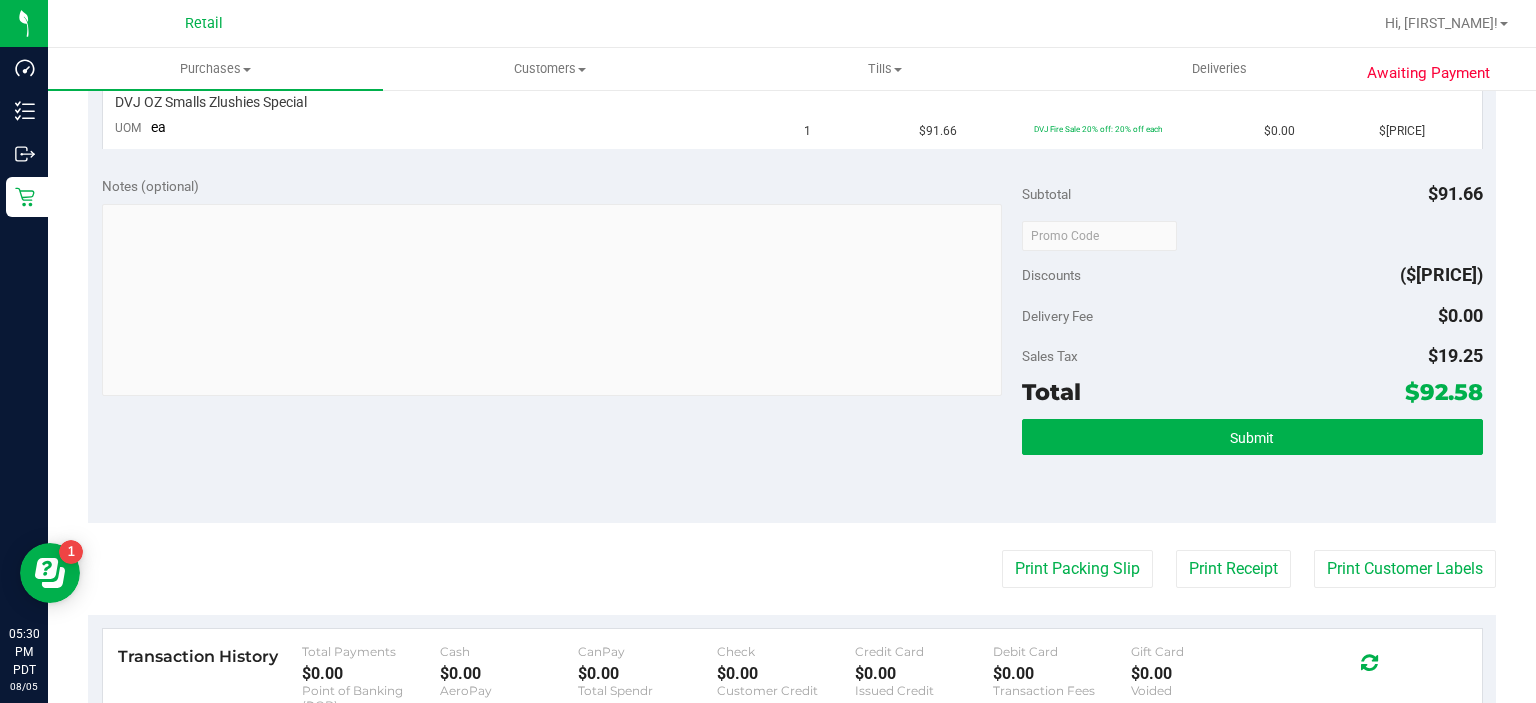 scroll, scrollTop: 563, scrollLeft: 0, axis: vertical 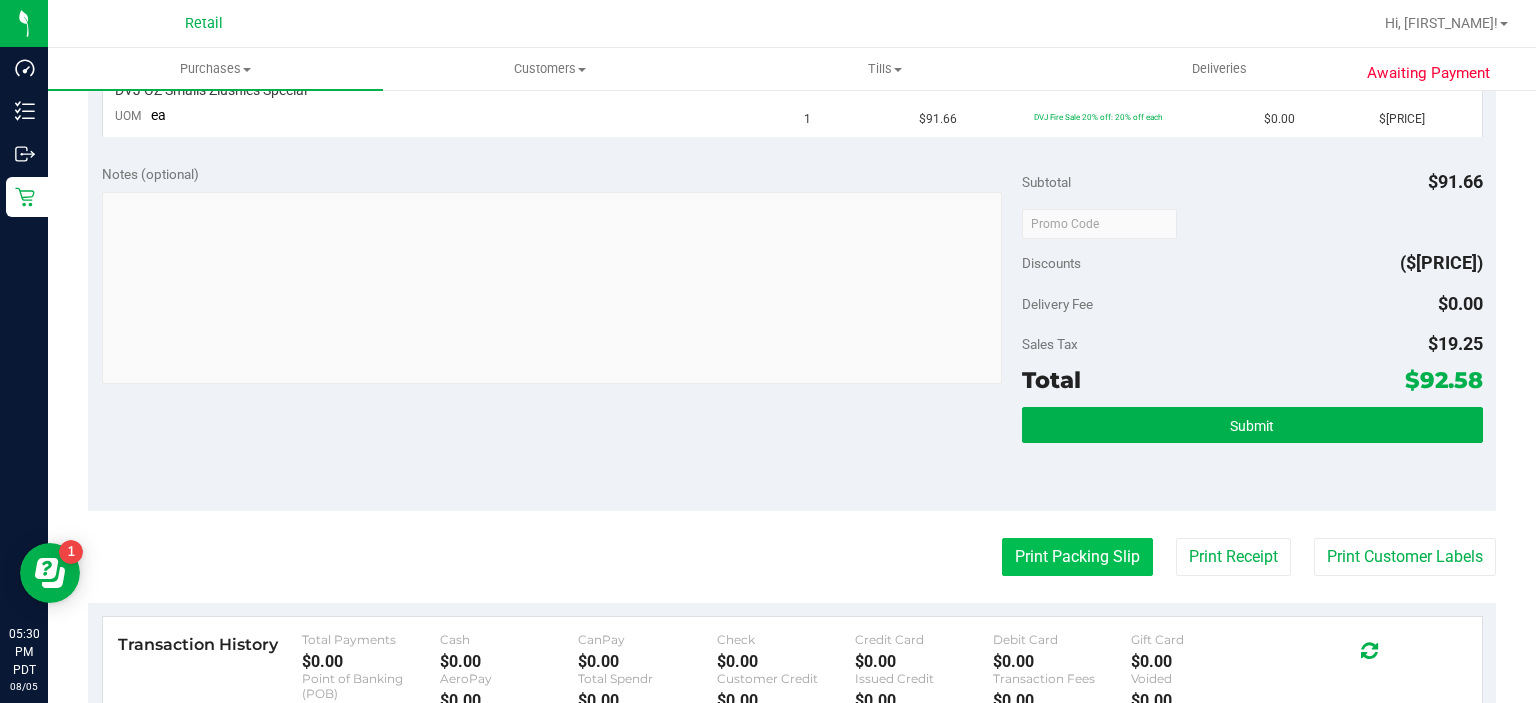 click on "Print Packing Slip" at bounding box center (1077, 557) 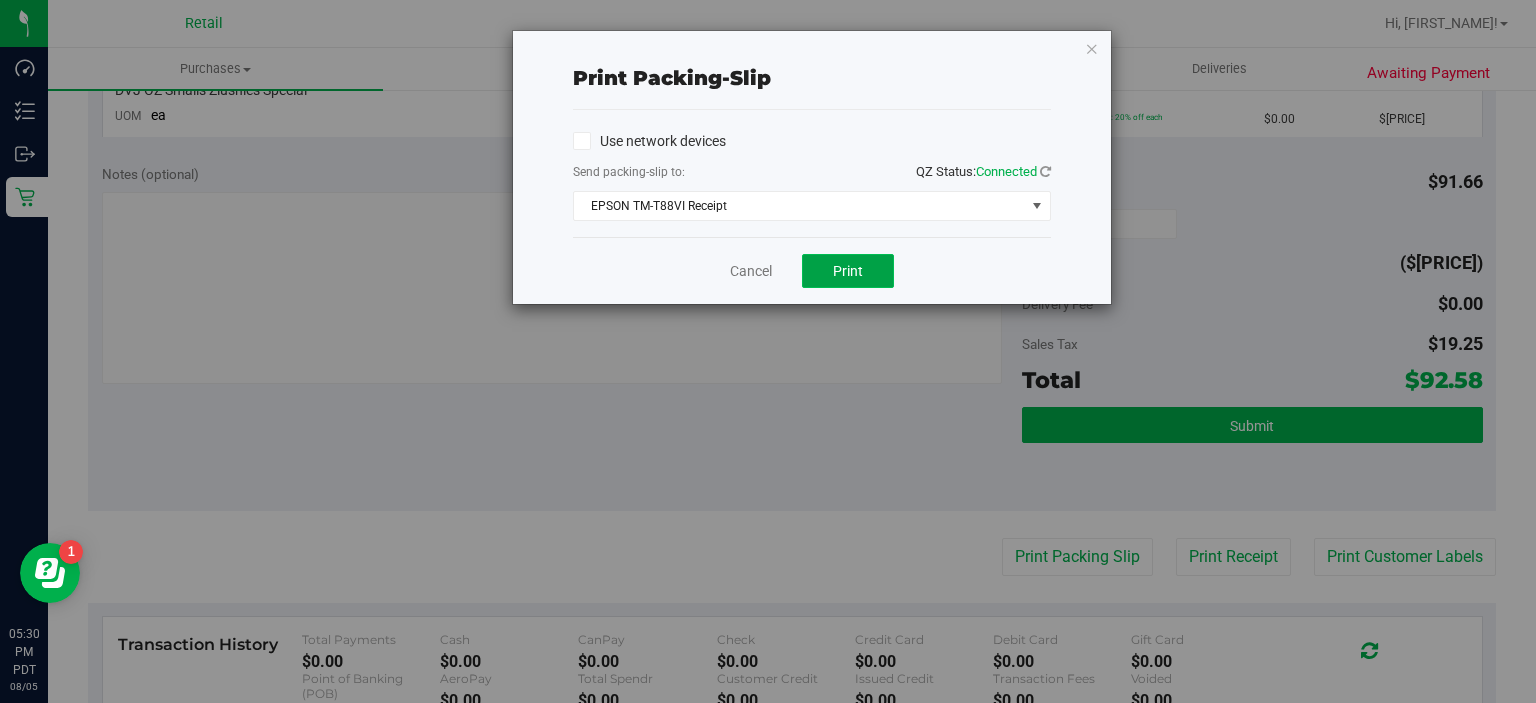 click on "Print" at bounding box center [848, 271] 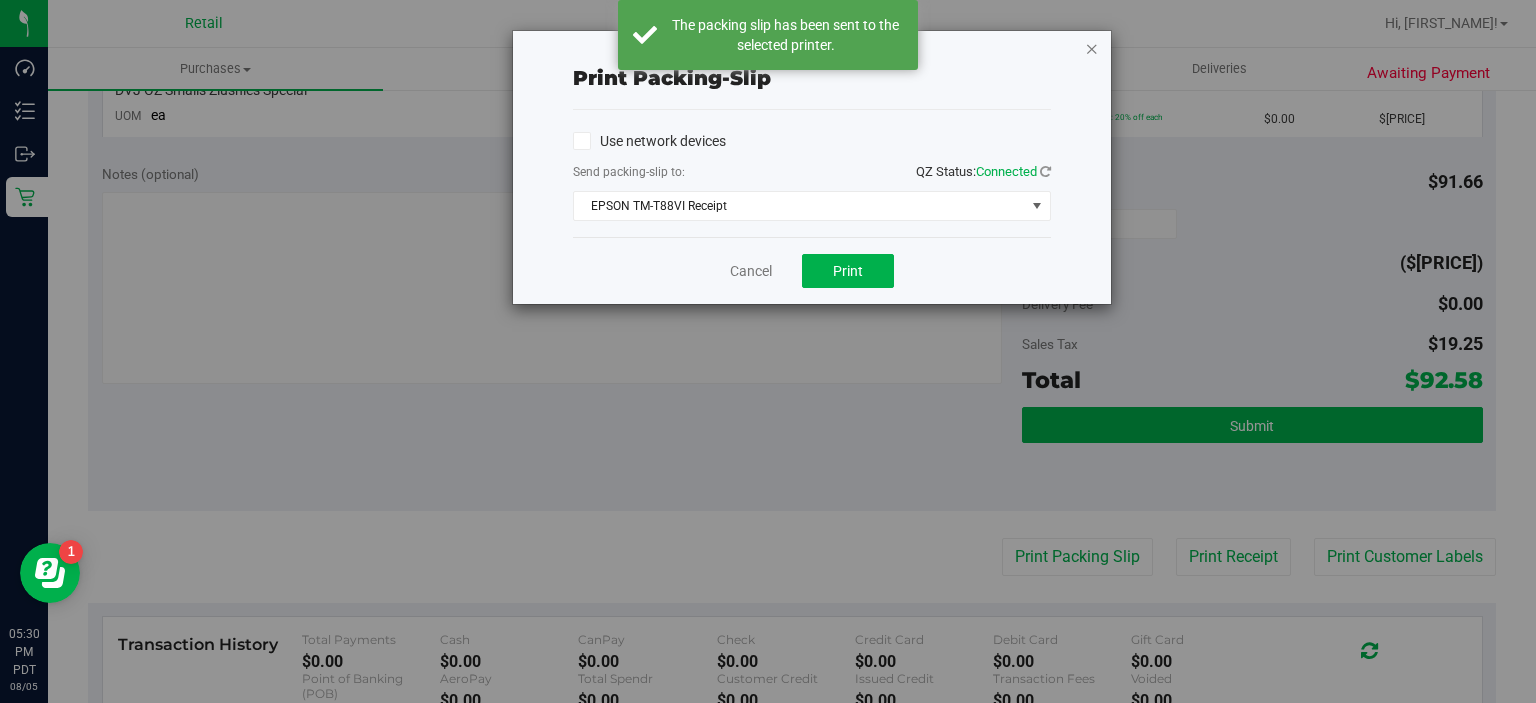 click at bounding box center (1092, 48) 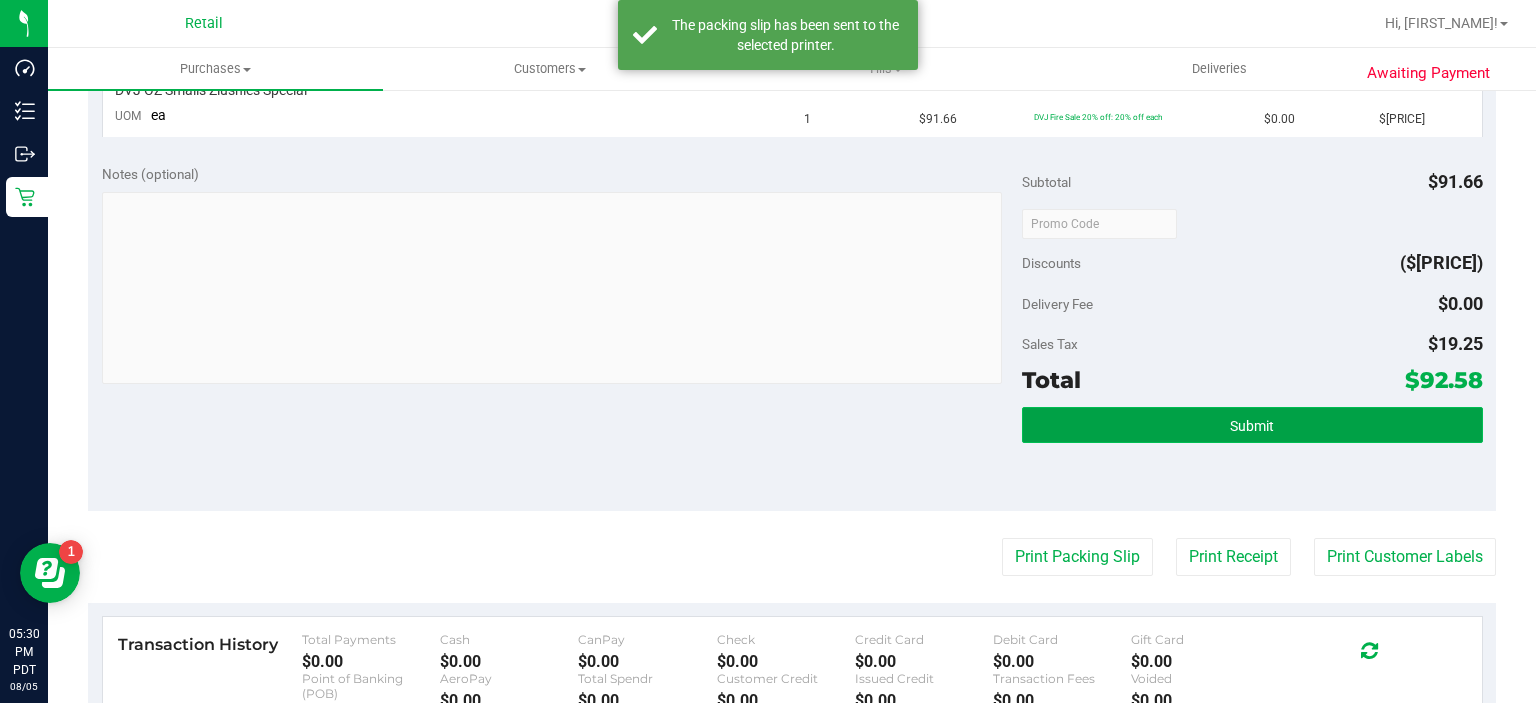click on "Submit" at bounding box center (1252, 426) 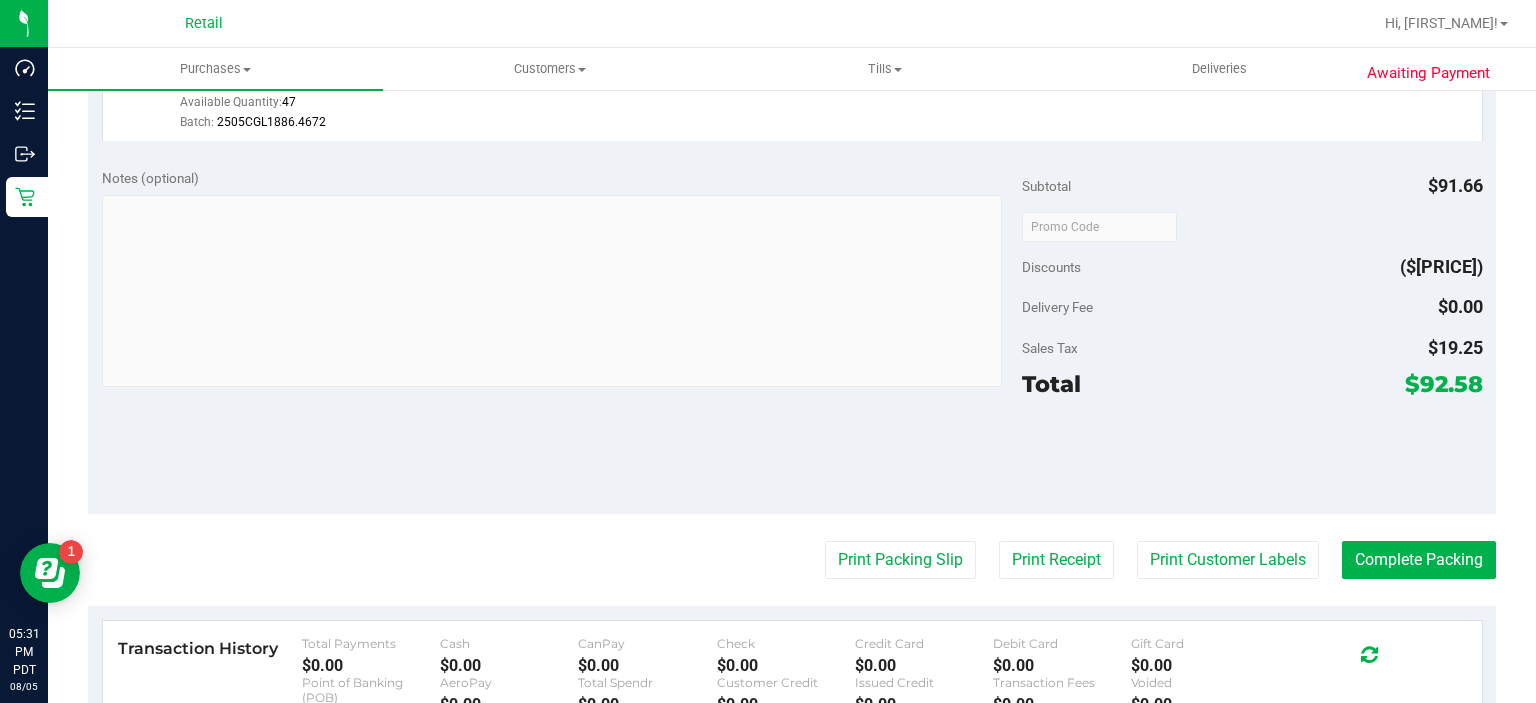scroll, scrollTop: 656, scrollLeft: 0, axis: vertical 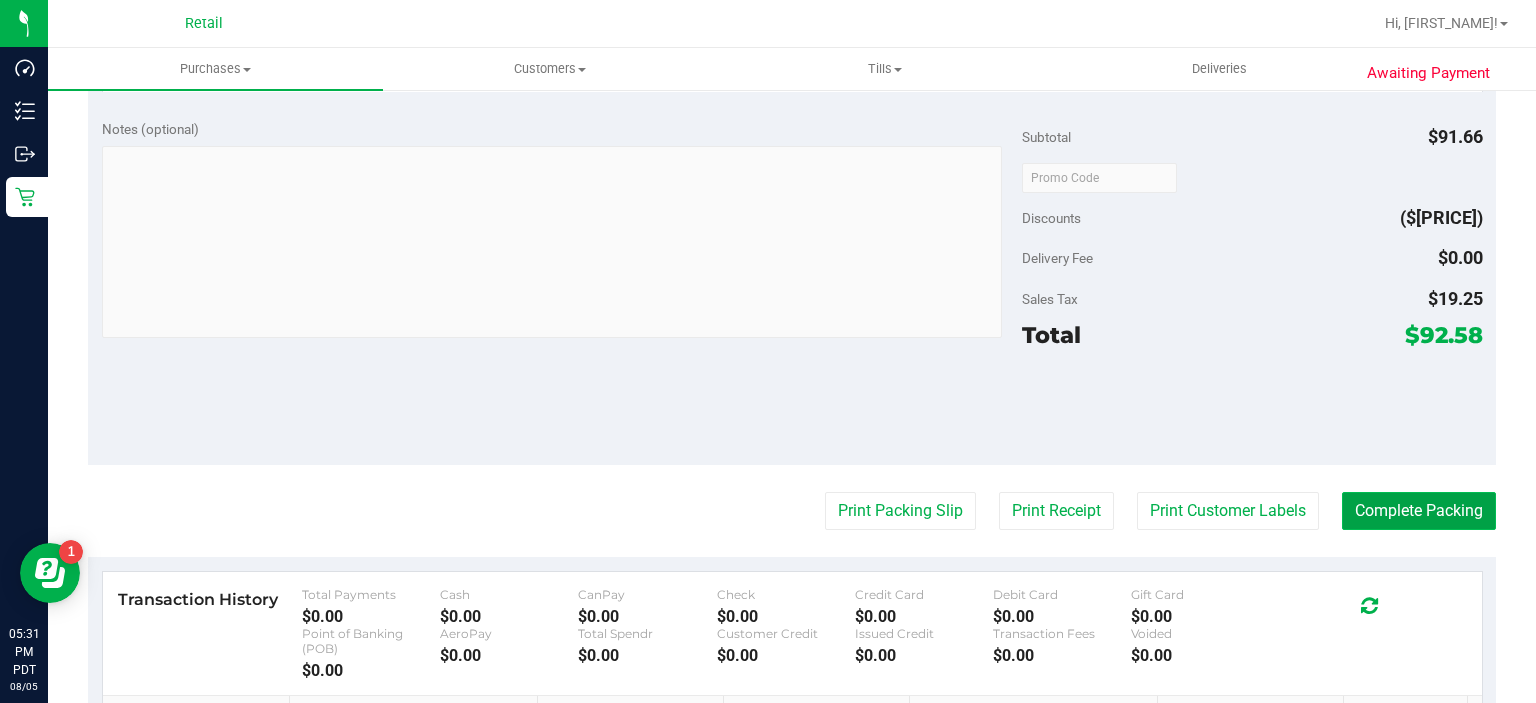 click on "Complete Packing" at bounding box center (1419, 511) 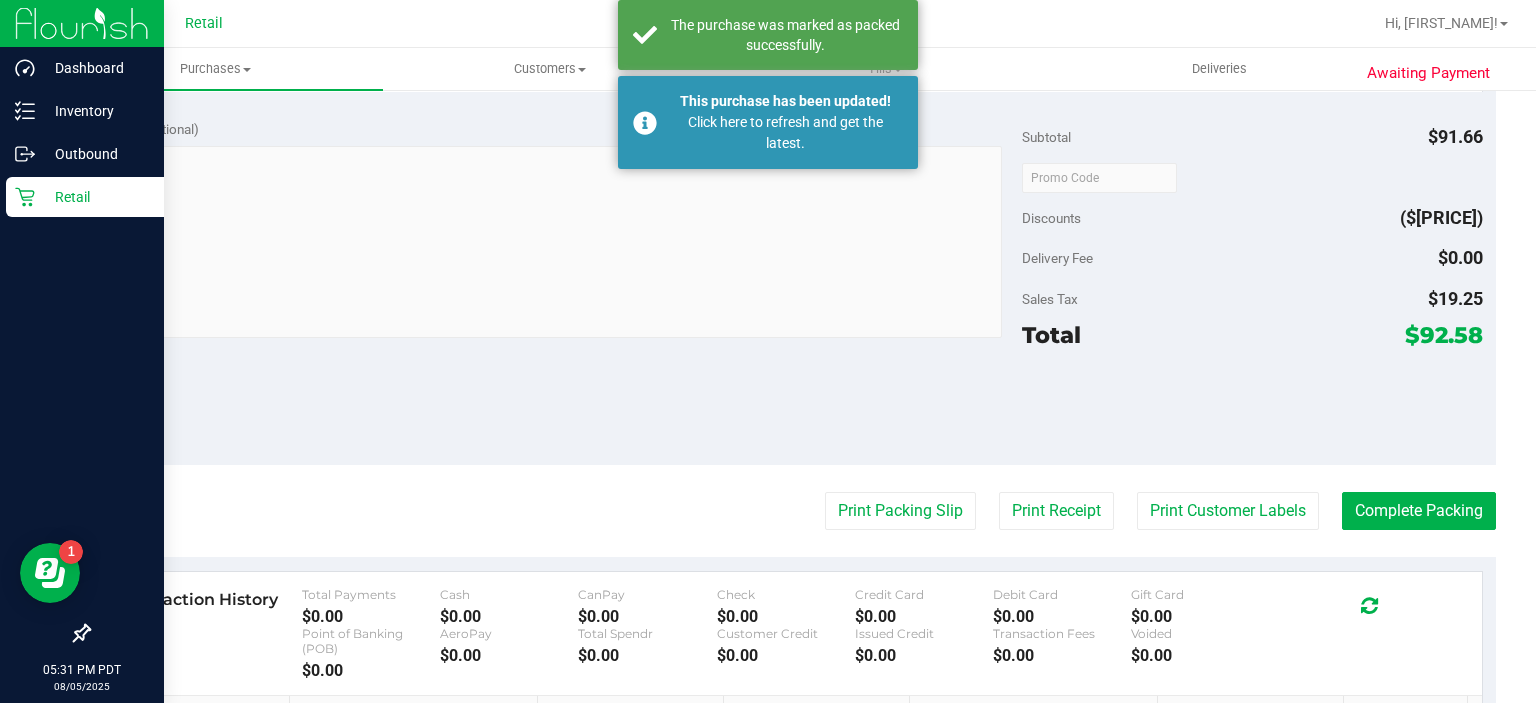 click 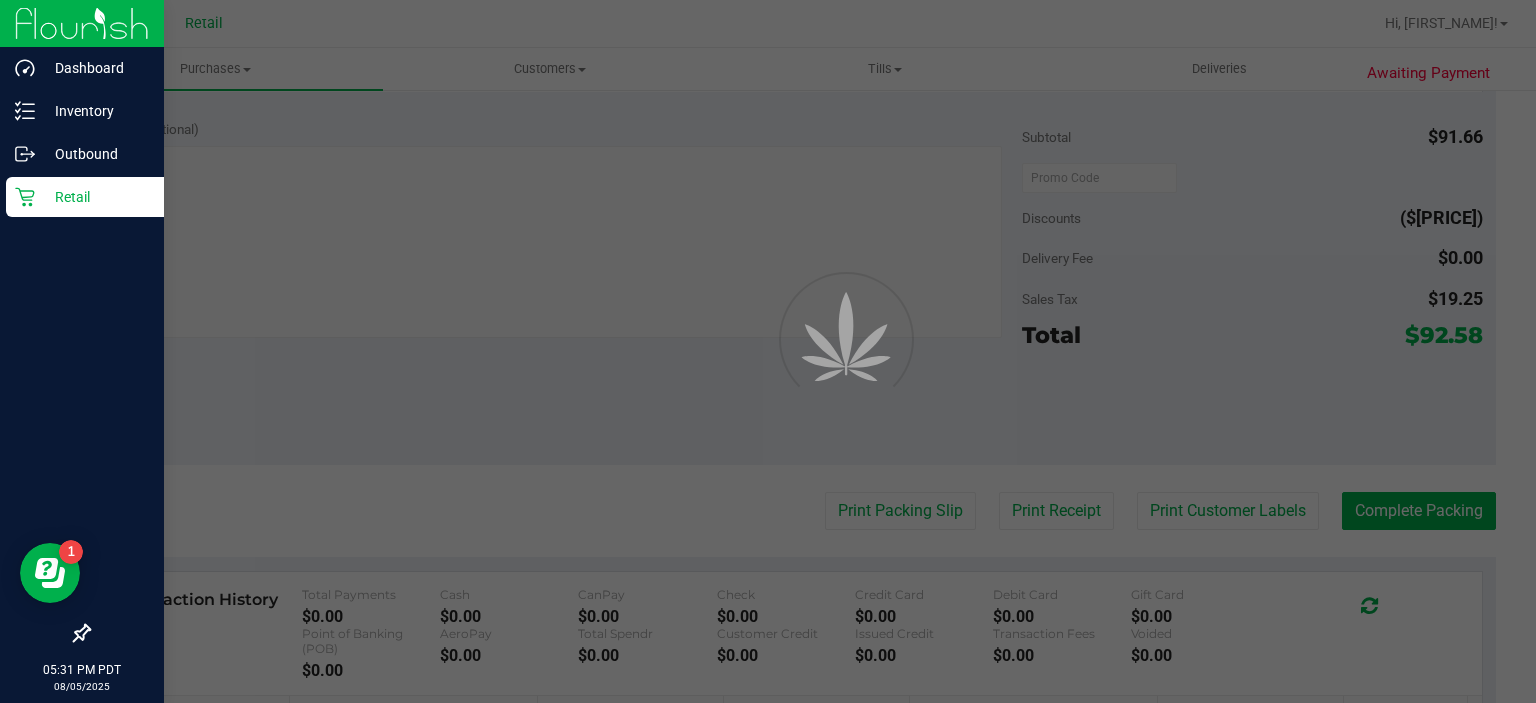 scroll, scrollTop: 0, scrollLeft: 0, axis: both 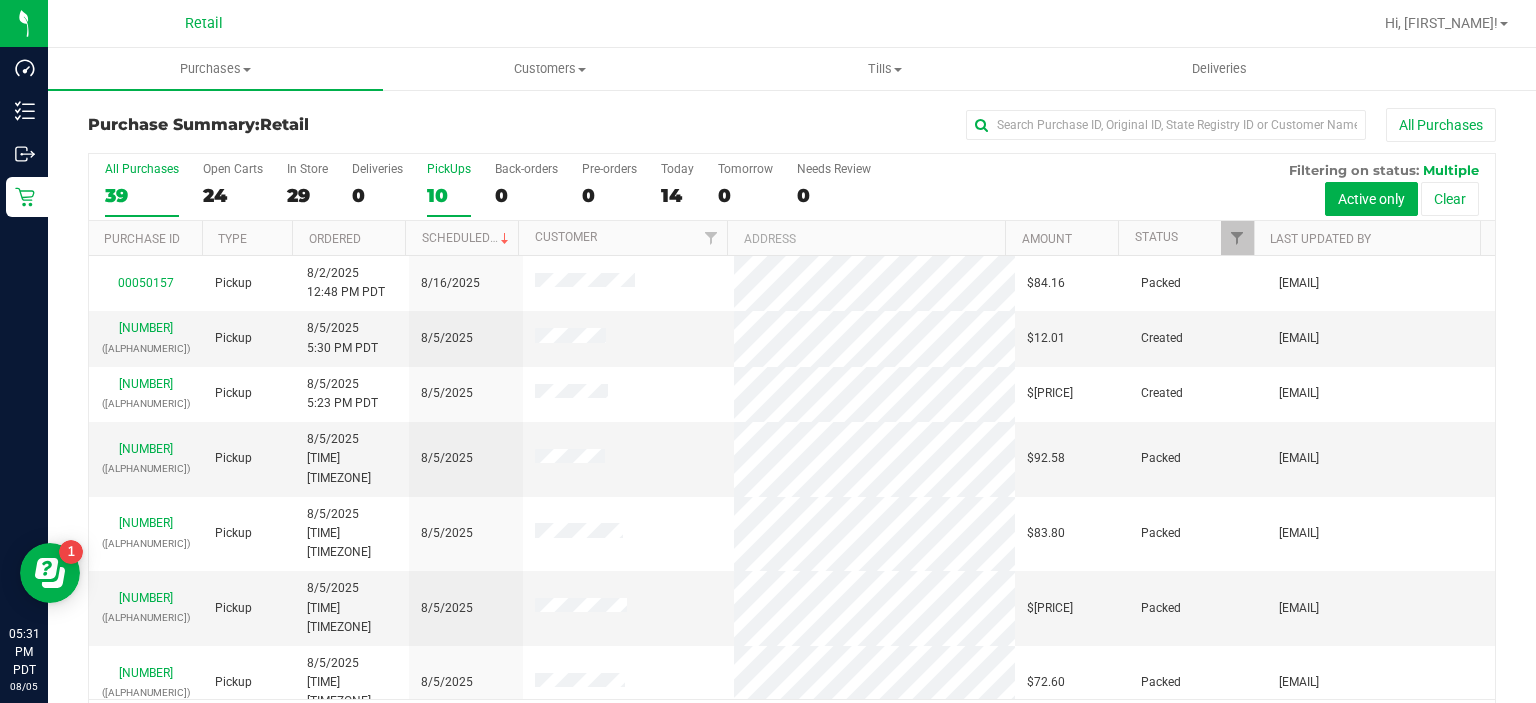 click on "PickUps
10" at bounding box center (449, 189) 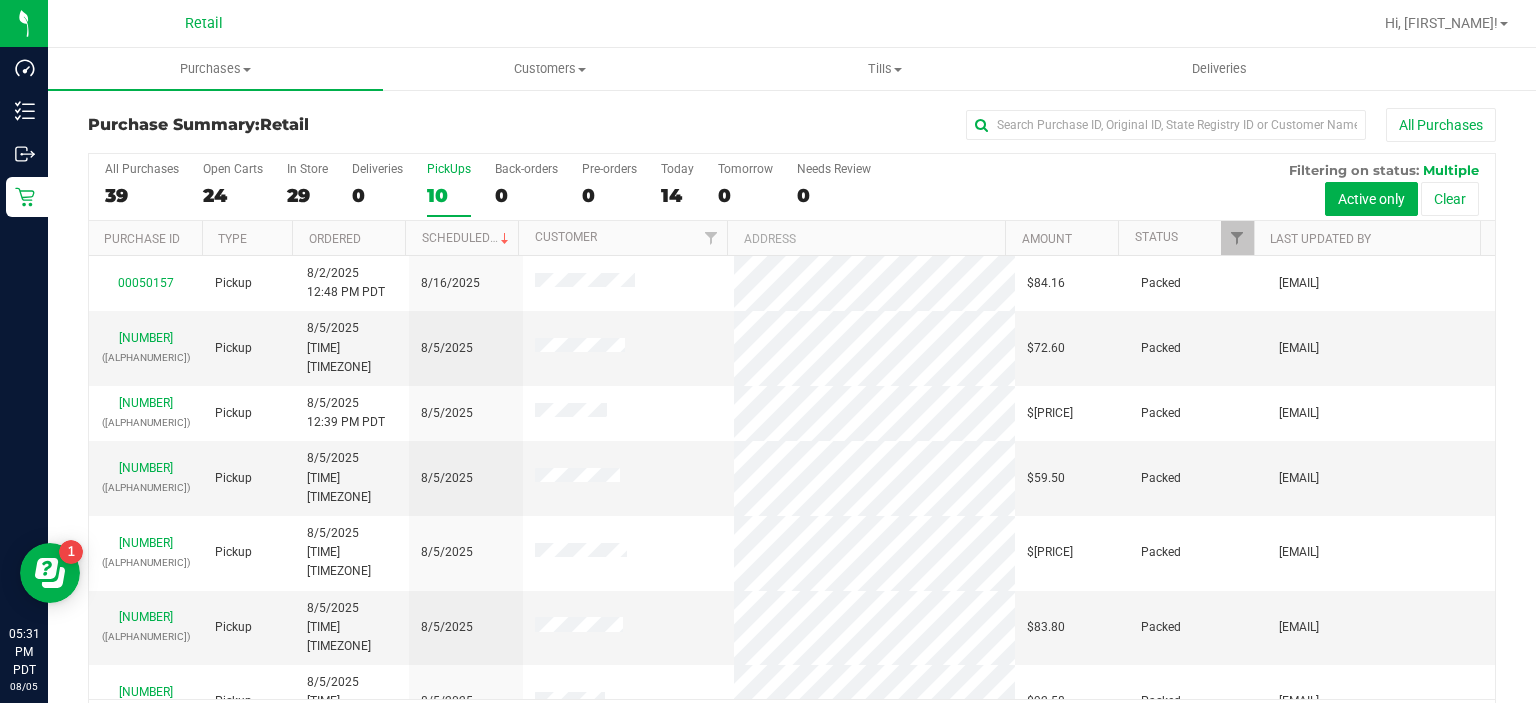 scroll, scrollTop: 108, scrollLeft: 0, axis: vertical 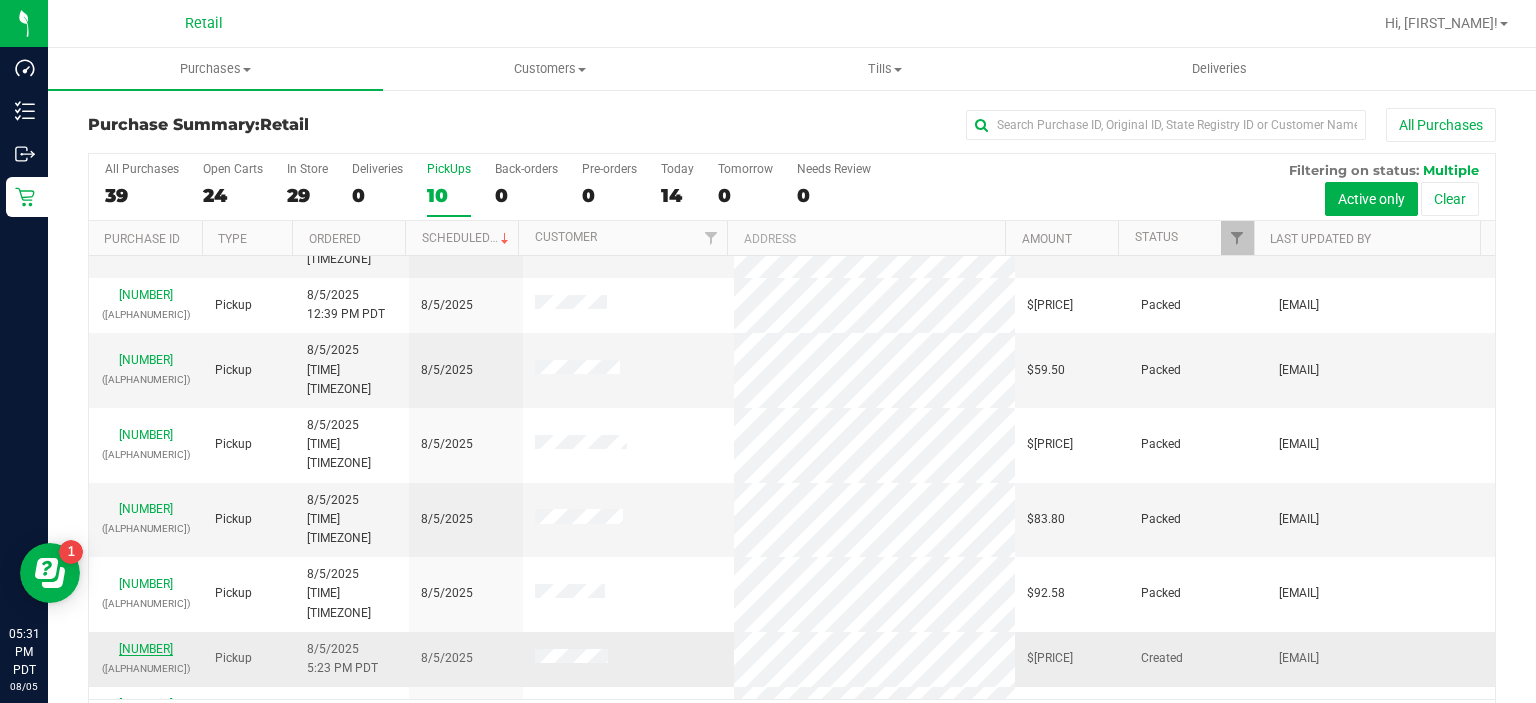 click on "[NUMBER]" at bounding box center (146, 649) 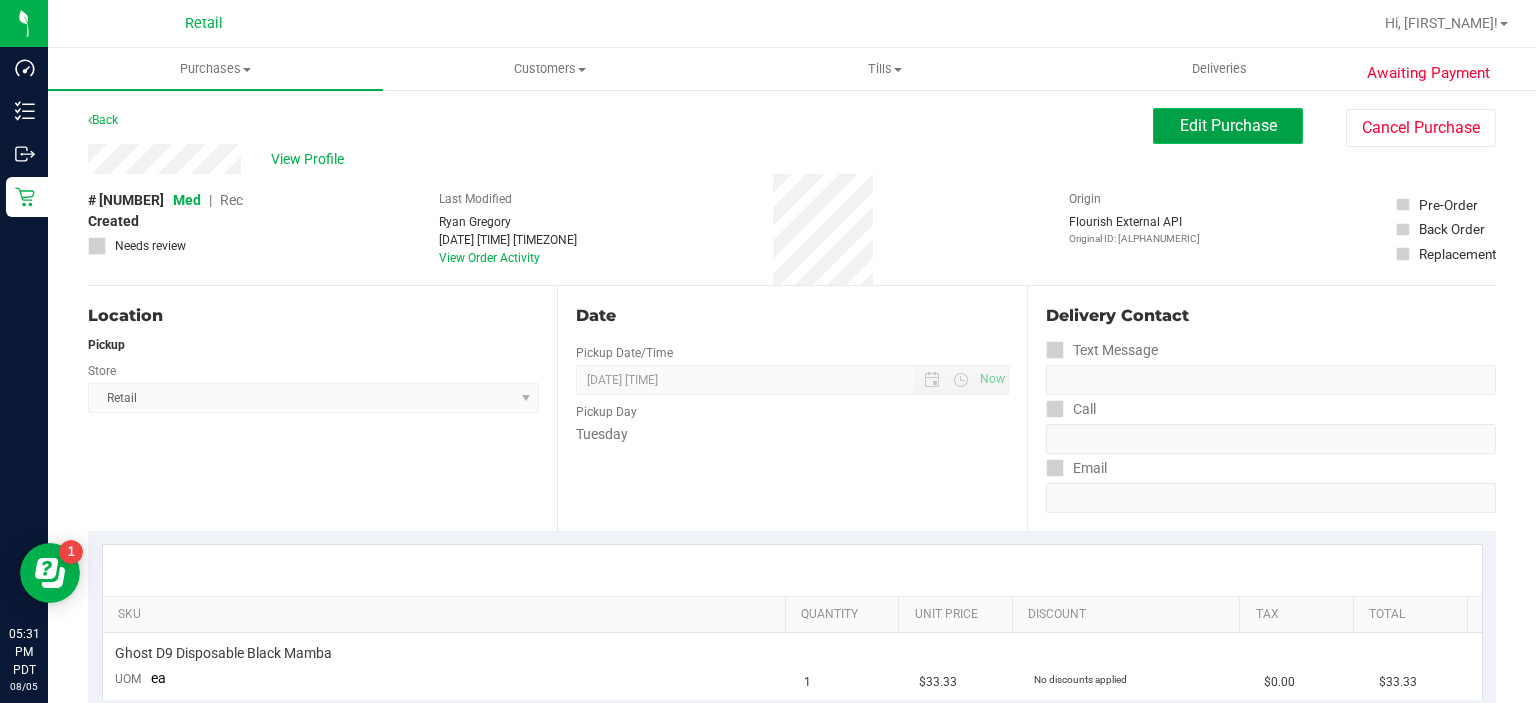 click on "Edit Purchase" at bounding box center (1228, 126) 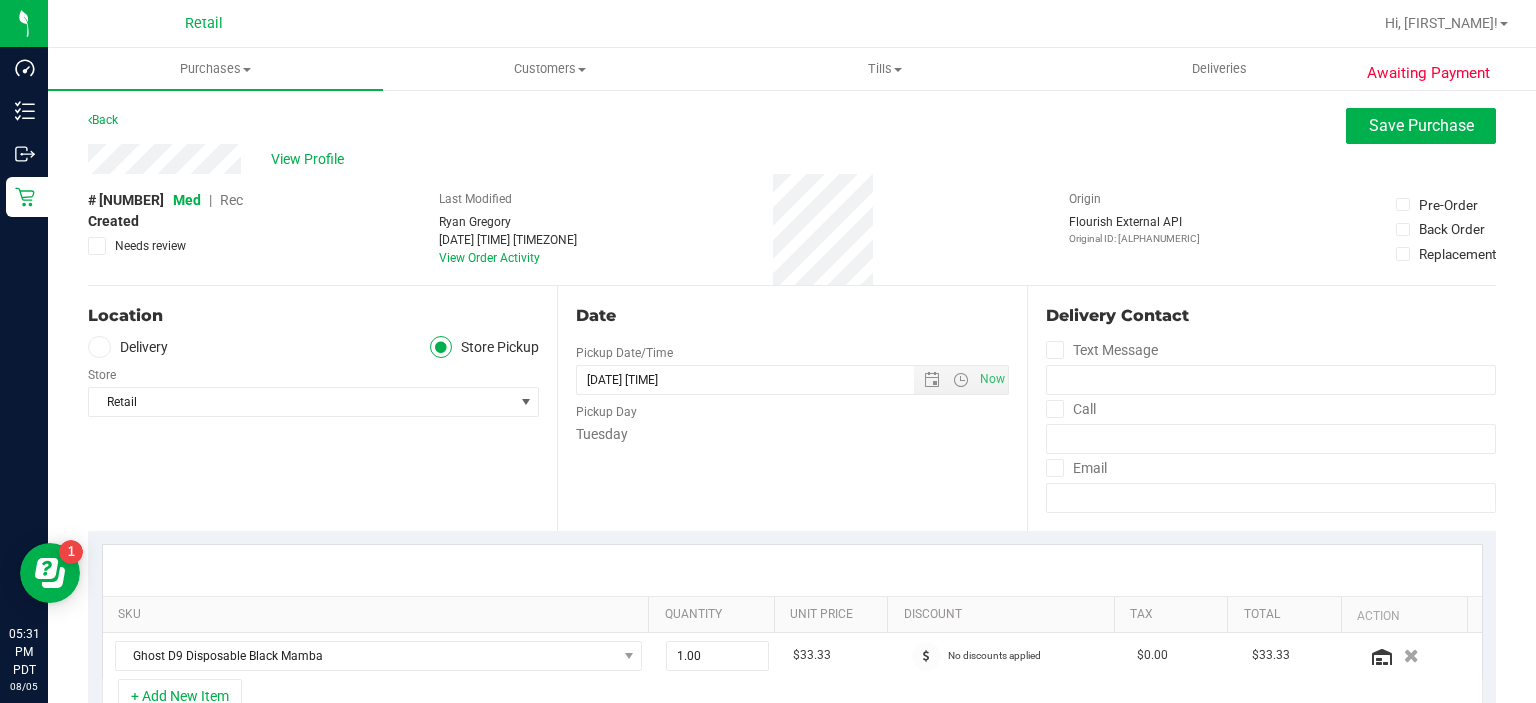 click on "Rec" at bounding box center [231, 200] 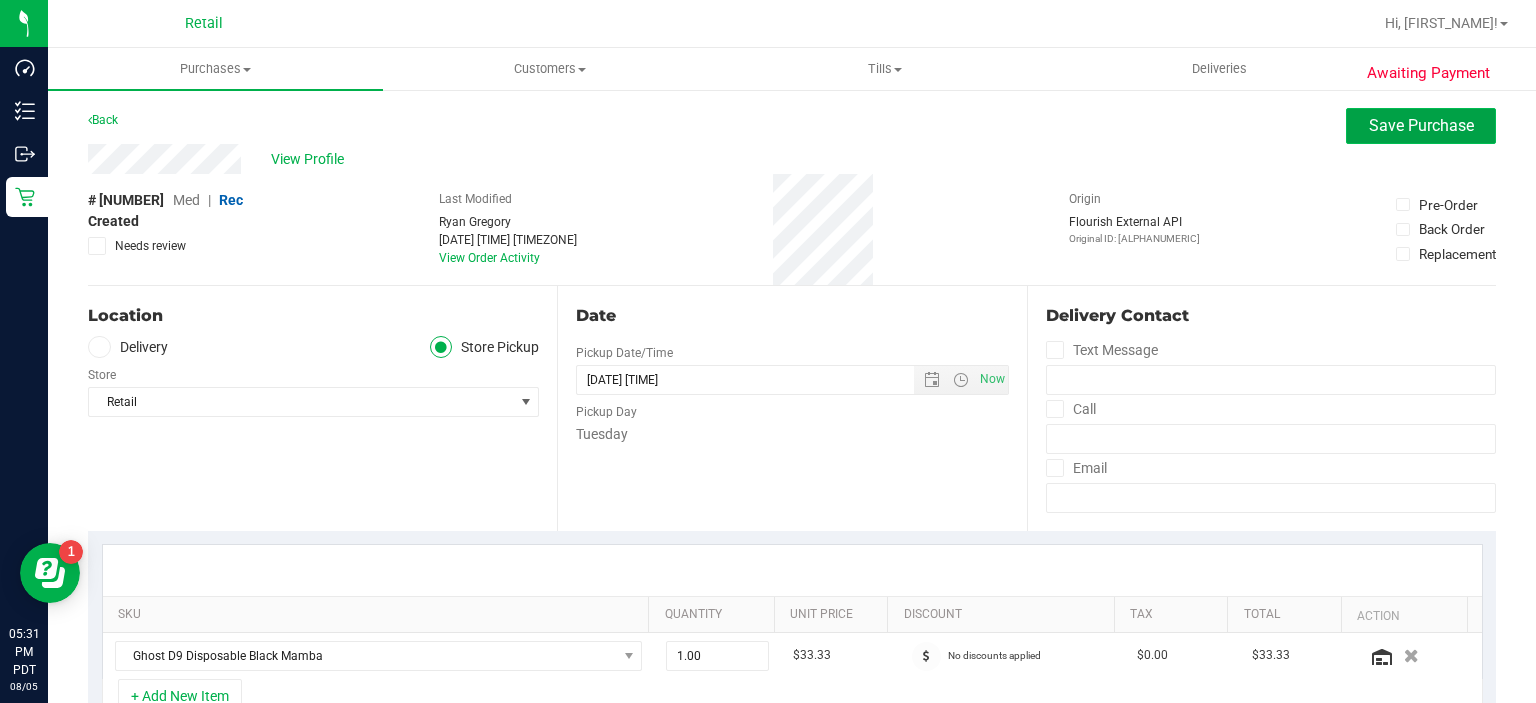 click on "Save Purchase" at bounding box center (1421, 125) 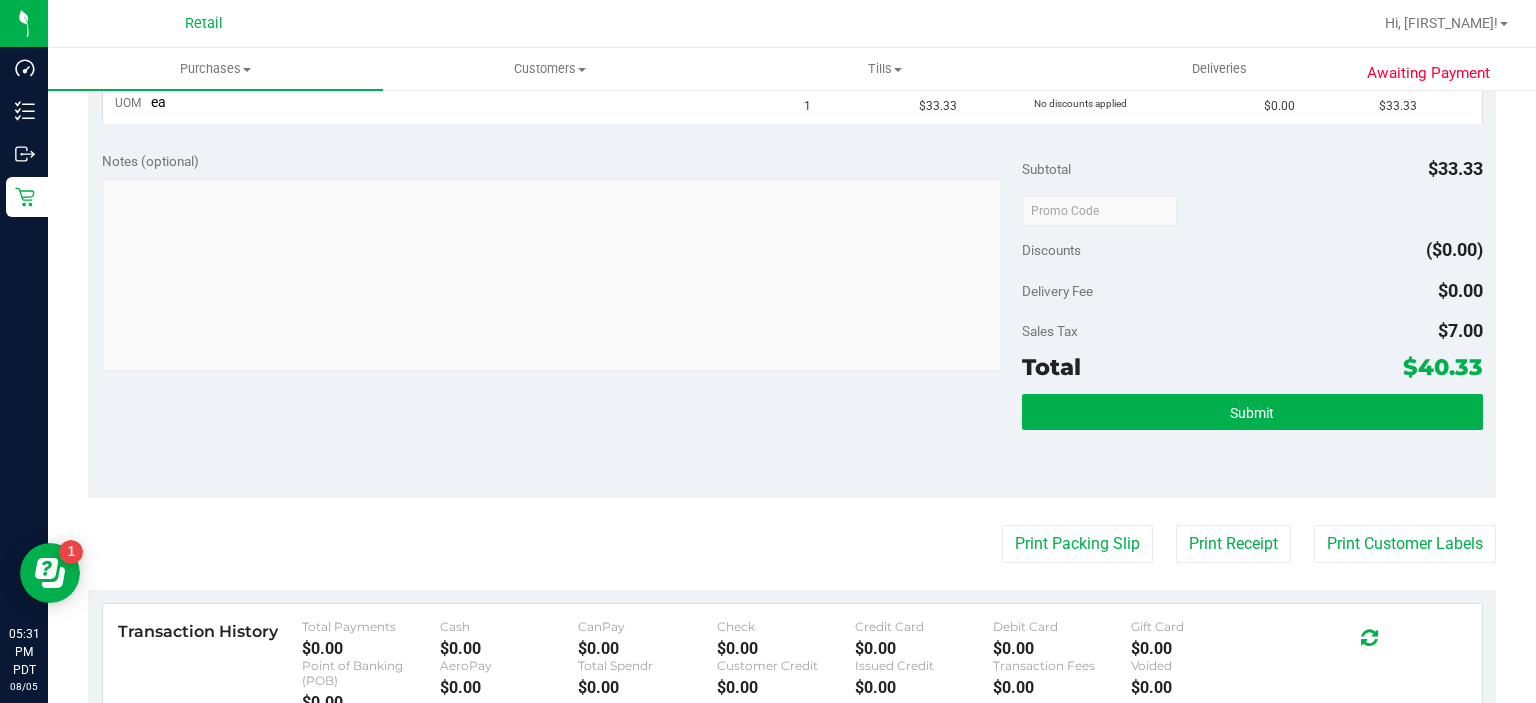 scroll, scrollTop: 584, scrollLeft: 0, axis: vertical 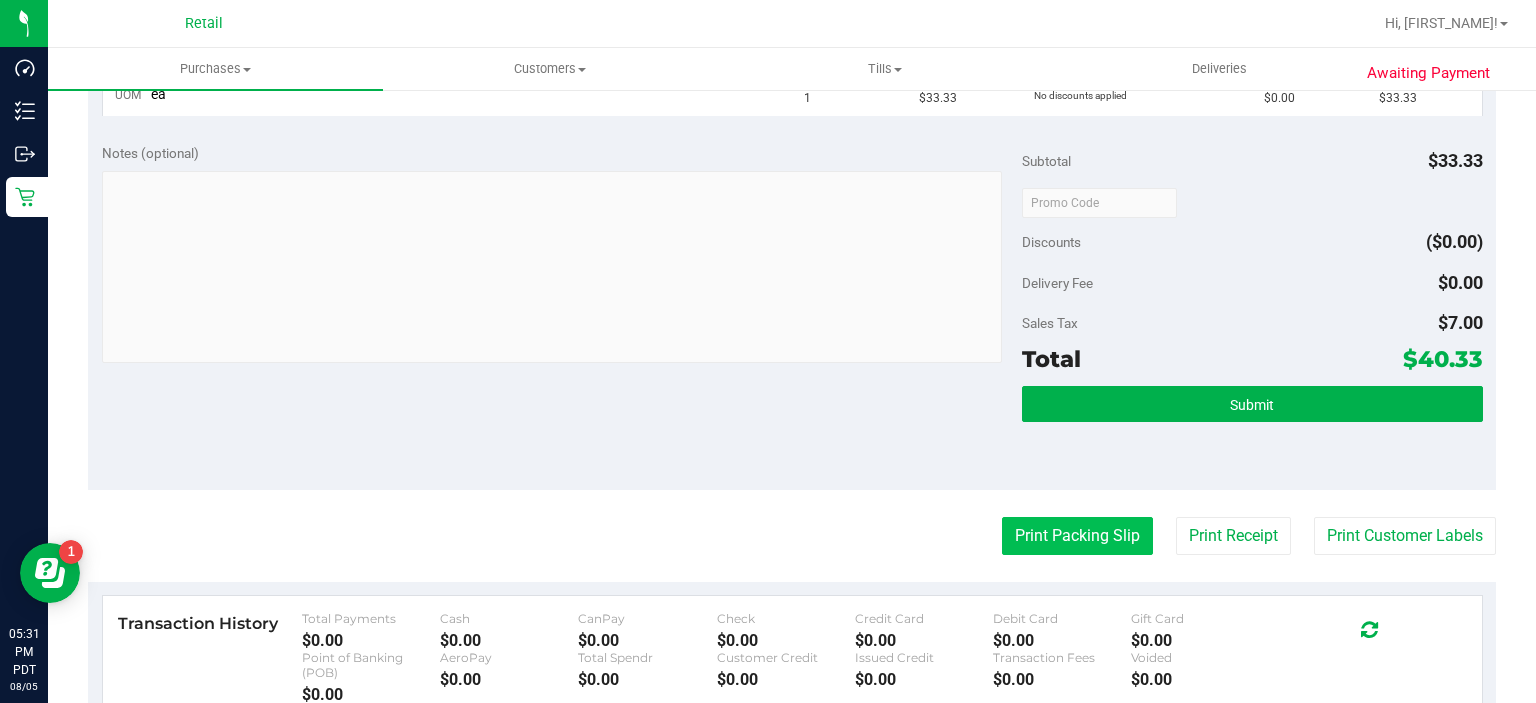 click on "Print Packing Slip" at bounding box center (1077, 536) 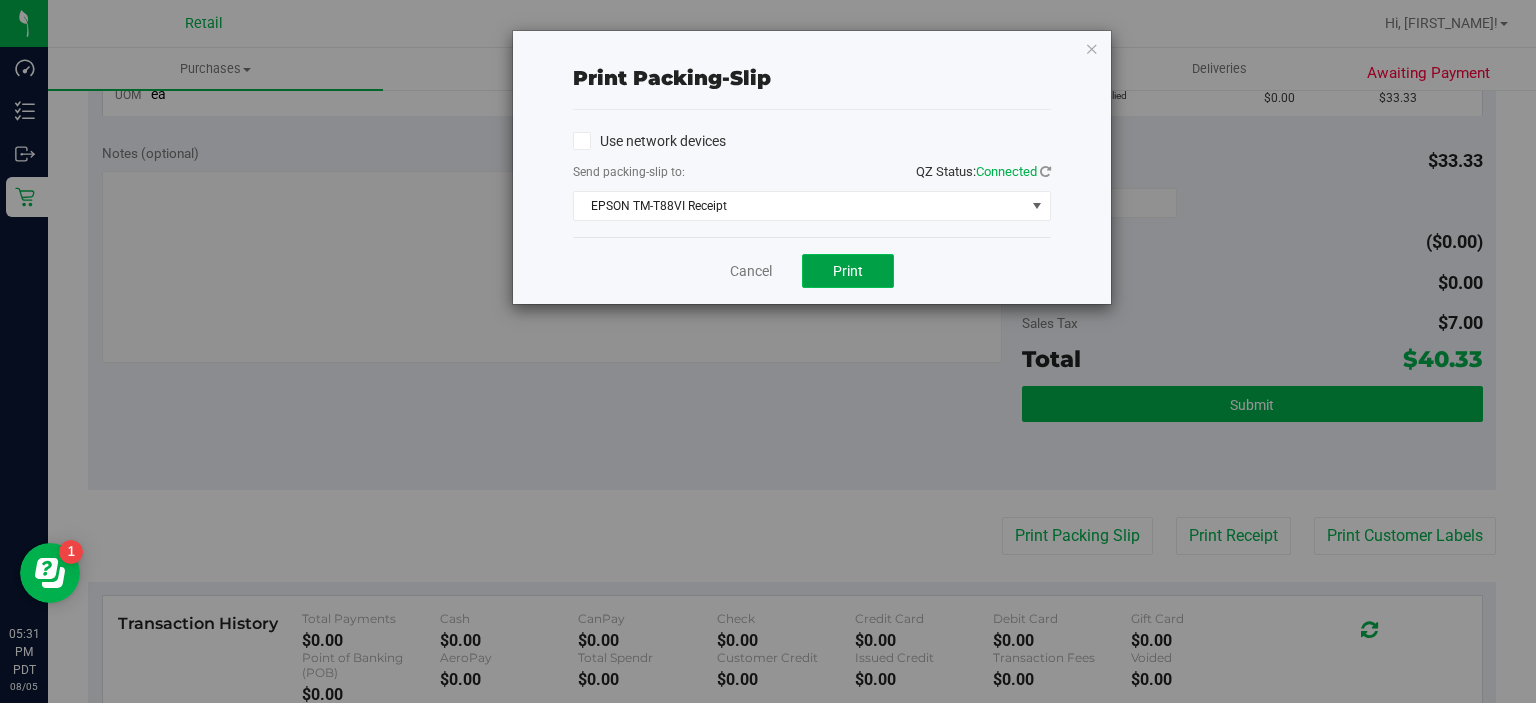 click on "Print" at bounding box center [848, 271] 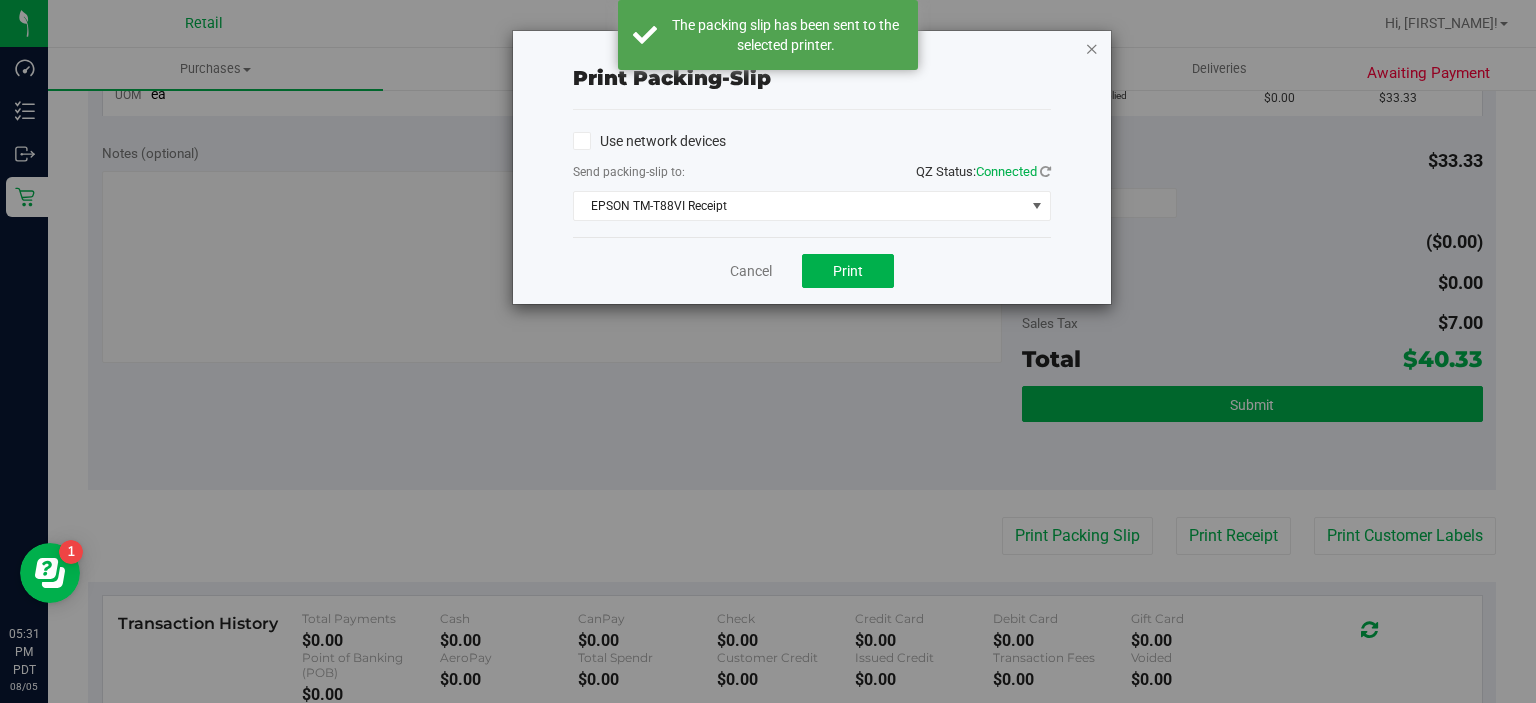 click at bounding box center [1092, 48] 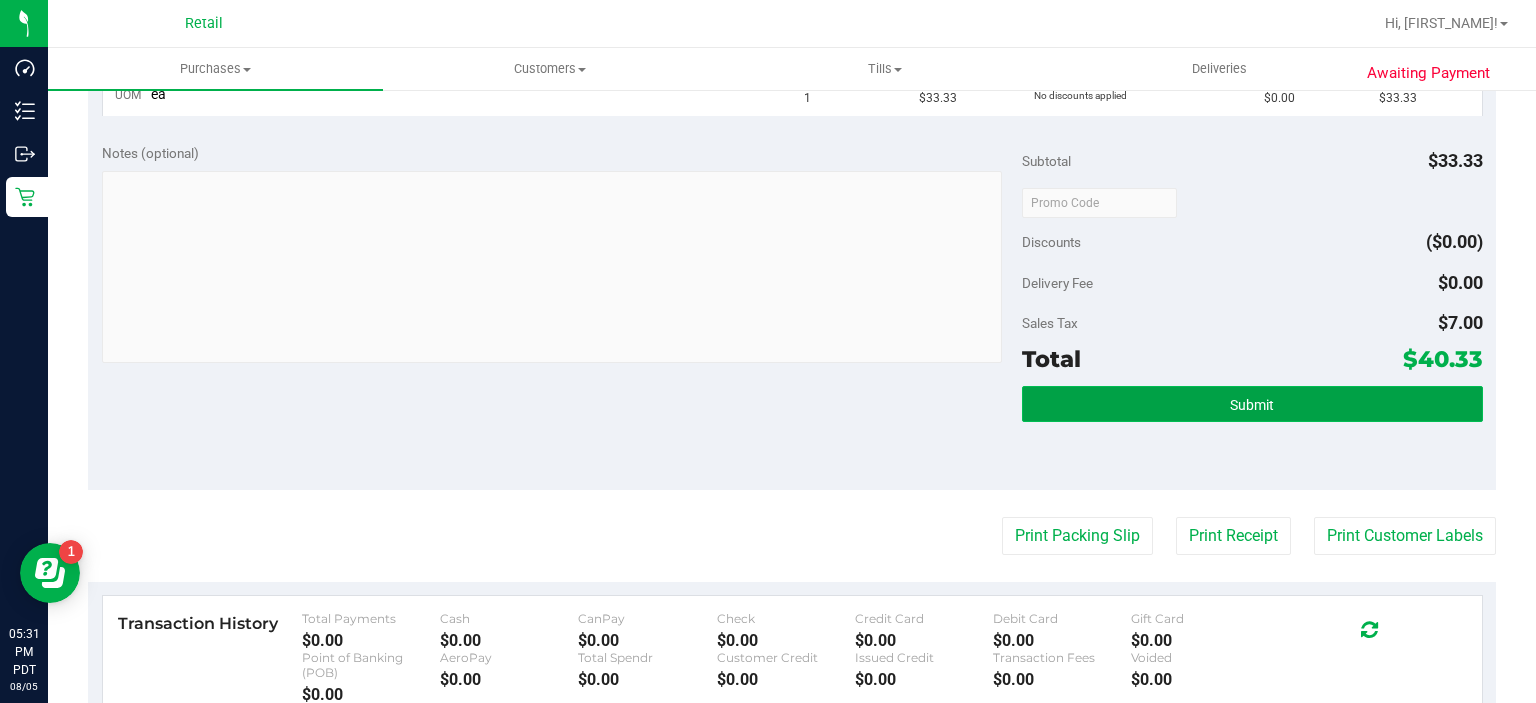 click on "Submit" at bounding box center [1252, 404] 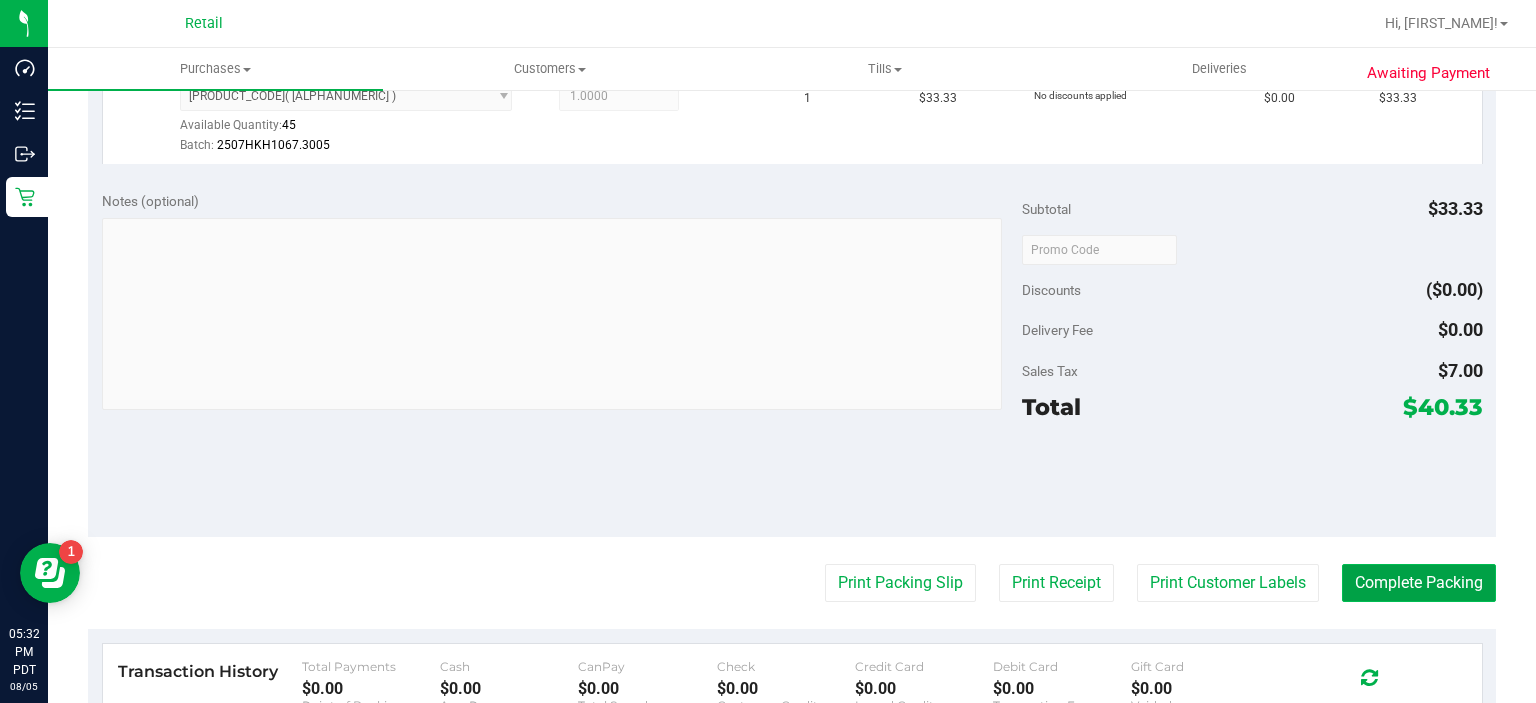 click on "Complete Packing" at bounding box center [1419, 583] 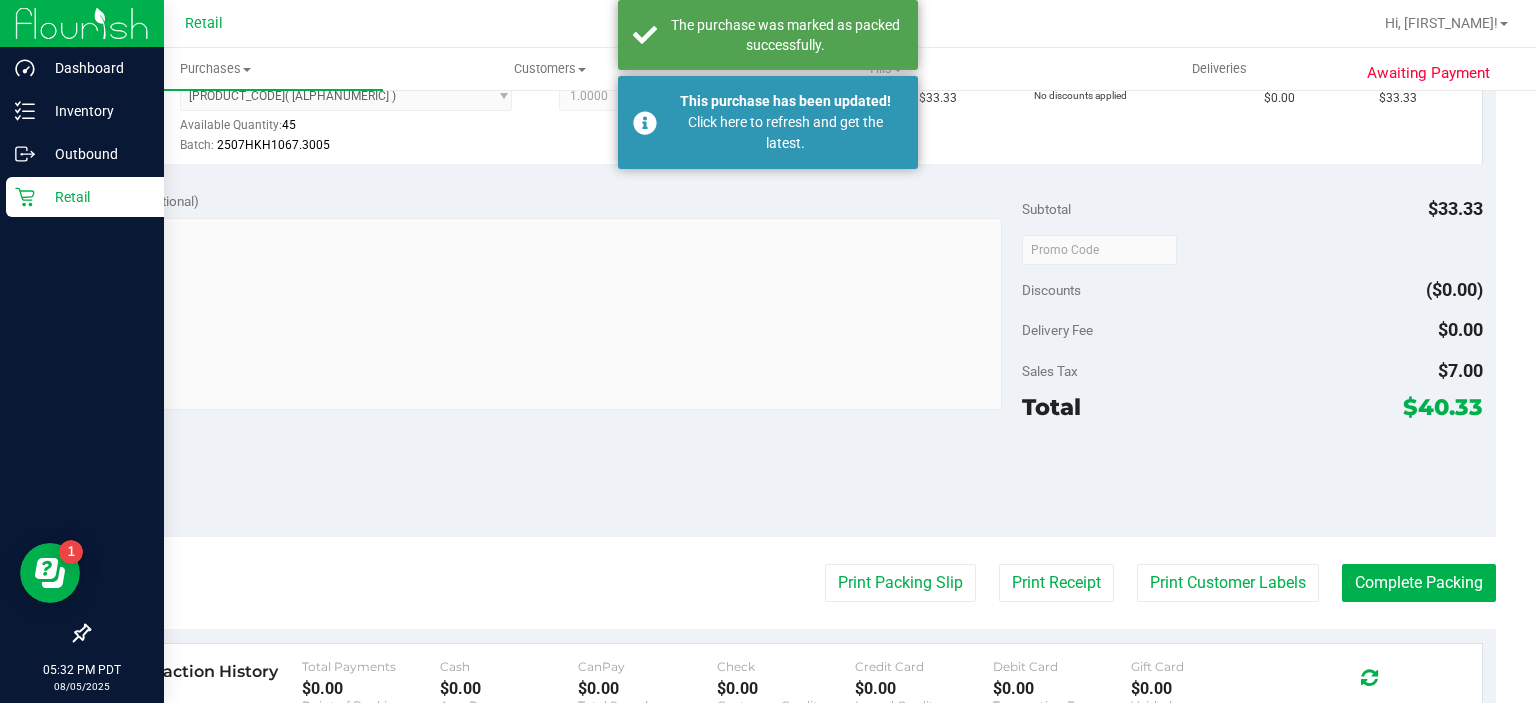 click 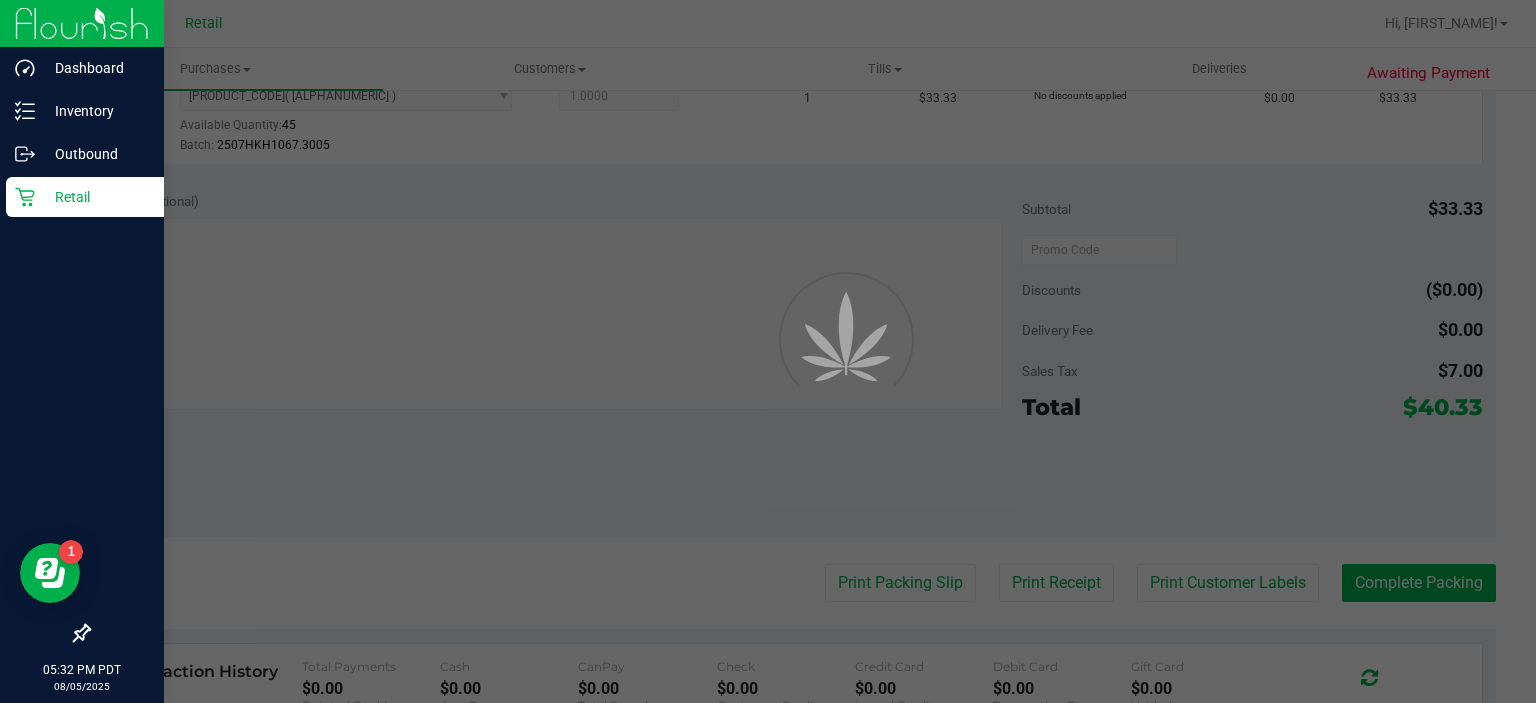 scroll, scrollTop: 0, scrollLeft: 0, axis: both 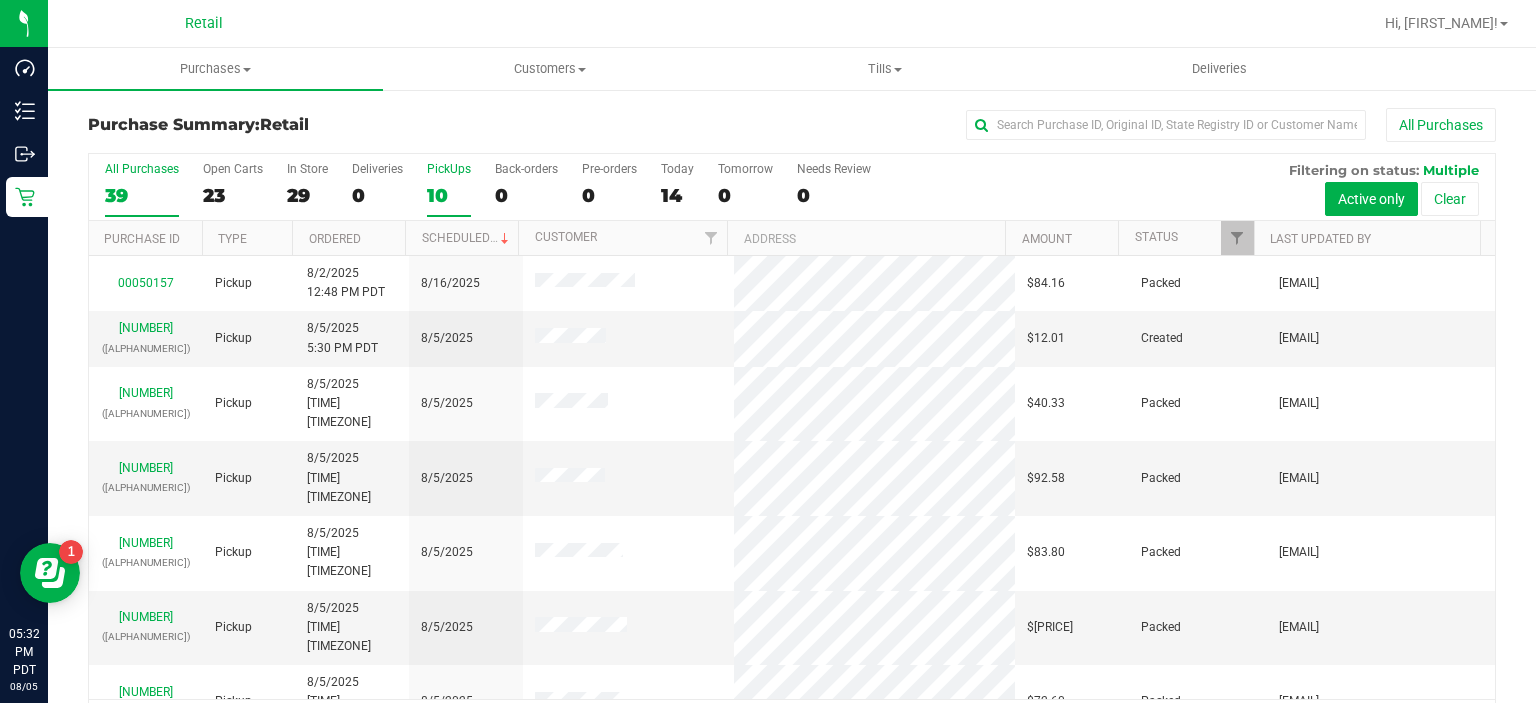 click on "PickUps" at bounding box center (449, 169) 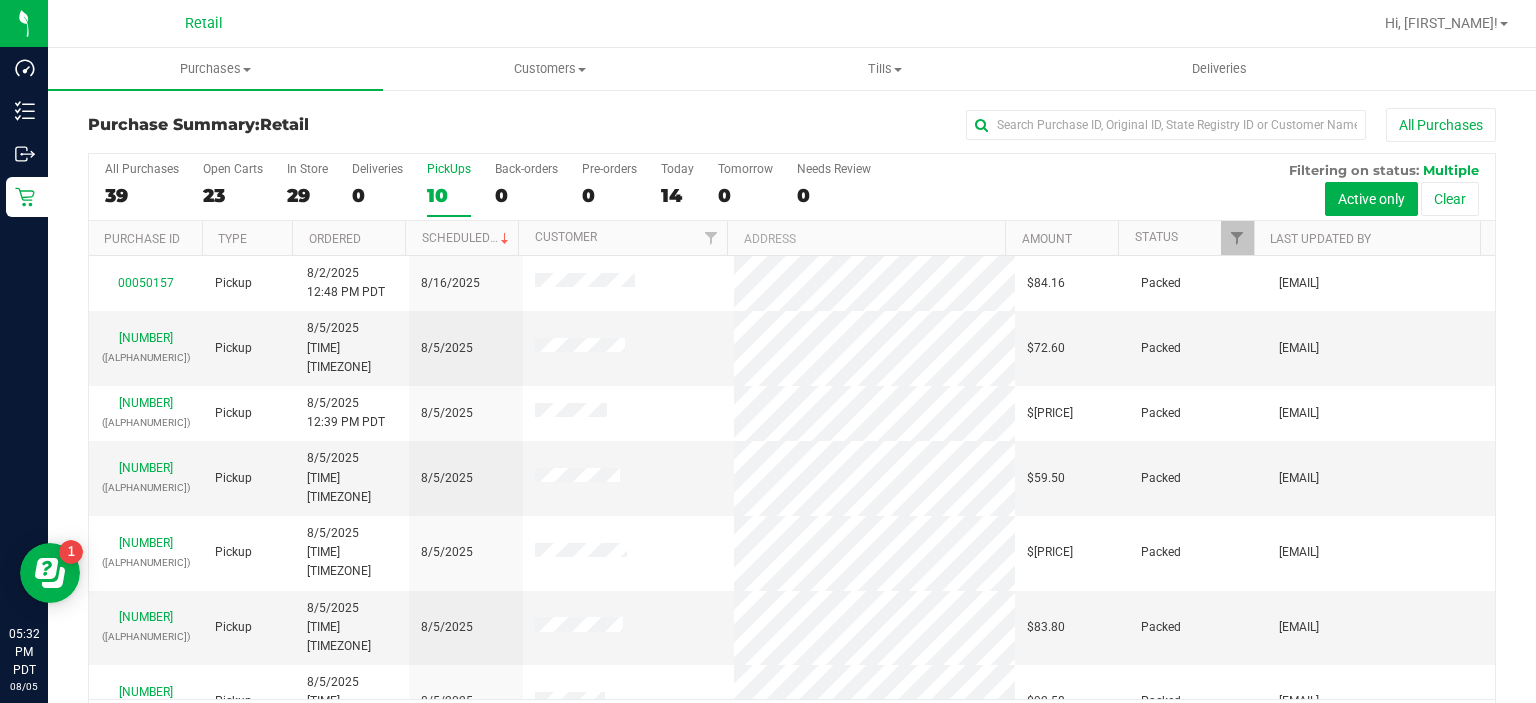 scroll, scrollTop: 108, scrollLeft: 0, axis: vertical 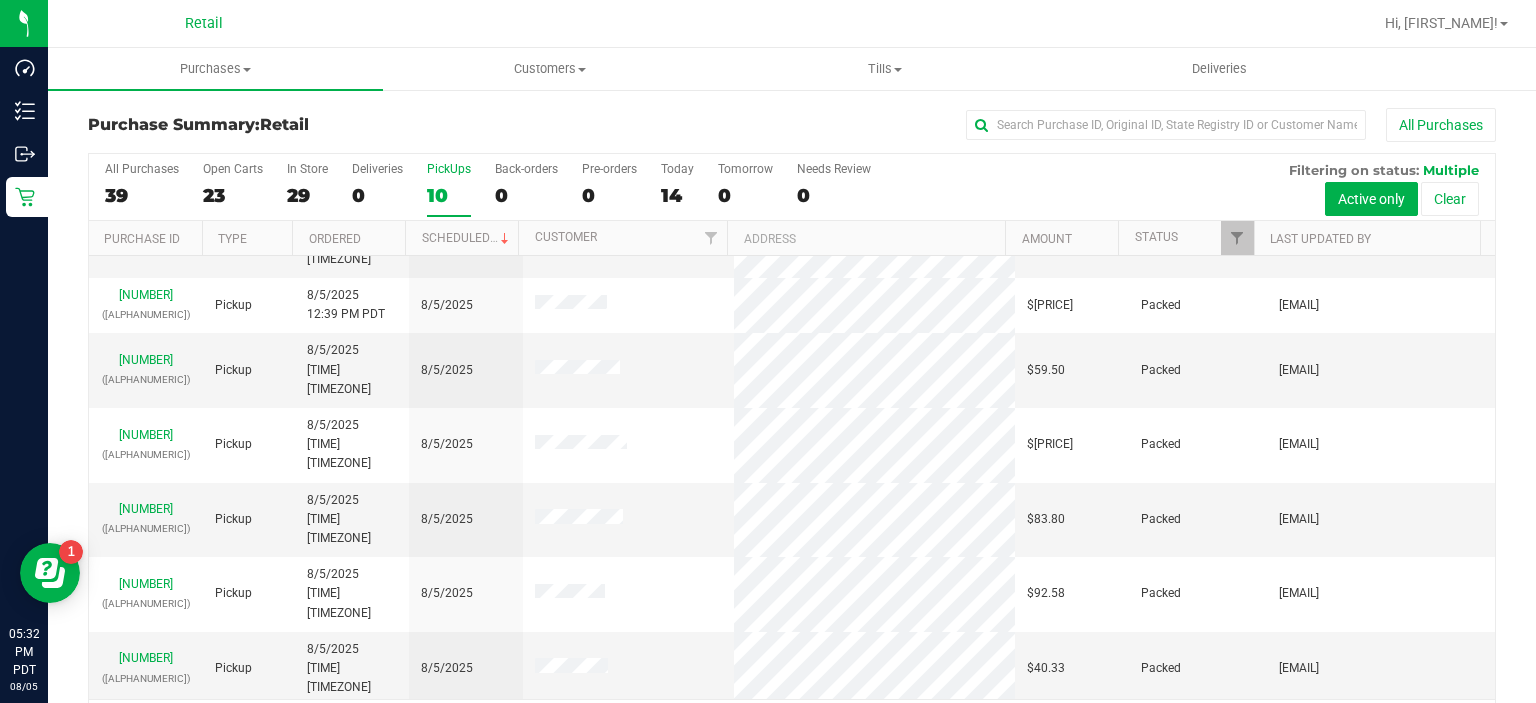 click on "[NUMBER]" at bounding box center [146, 723] 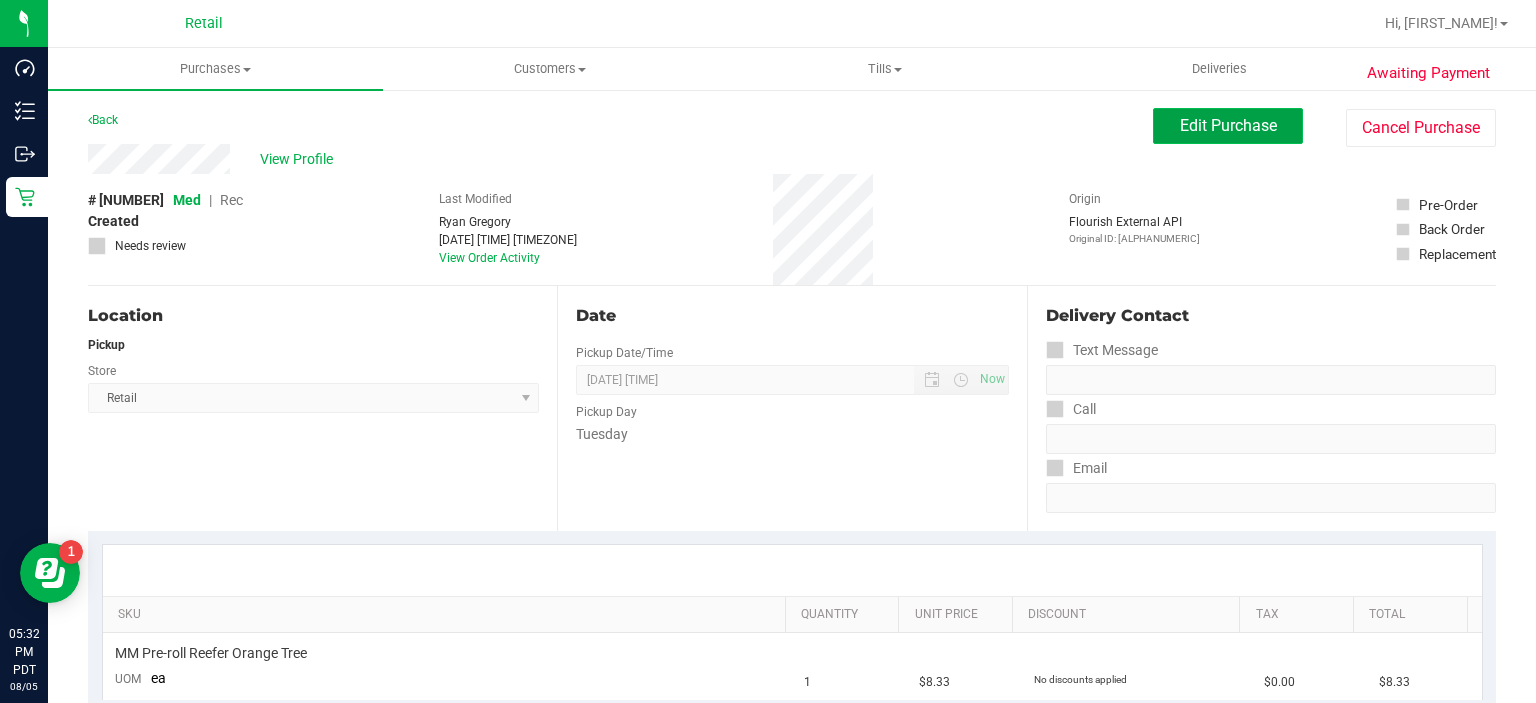 click on "Edit Purchase" at bounding box center [1228, 125] 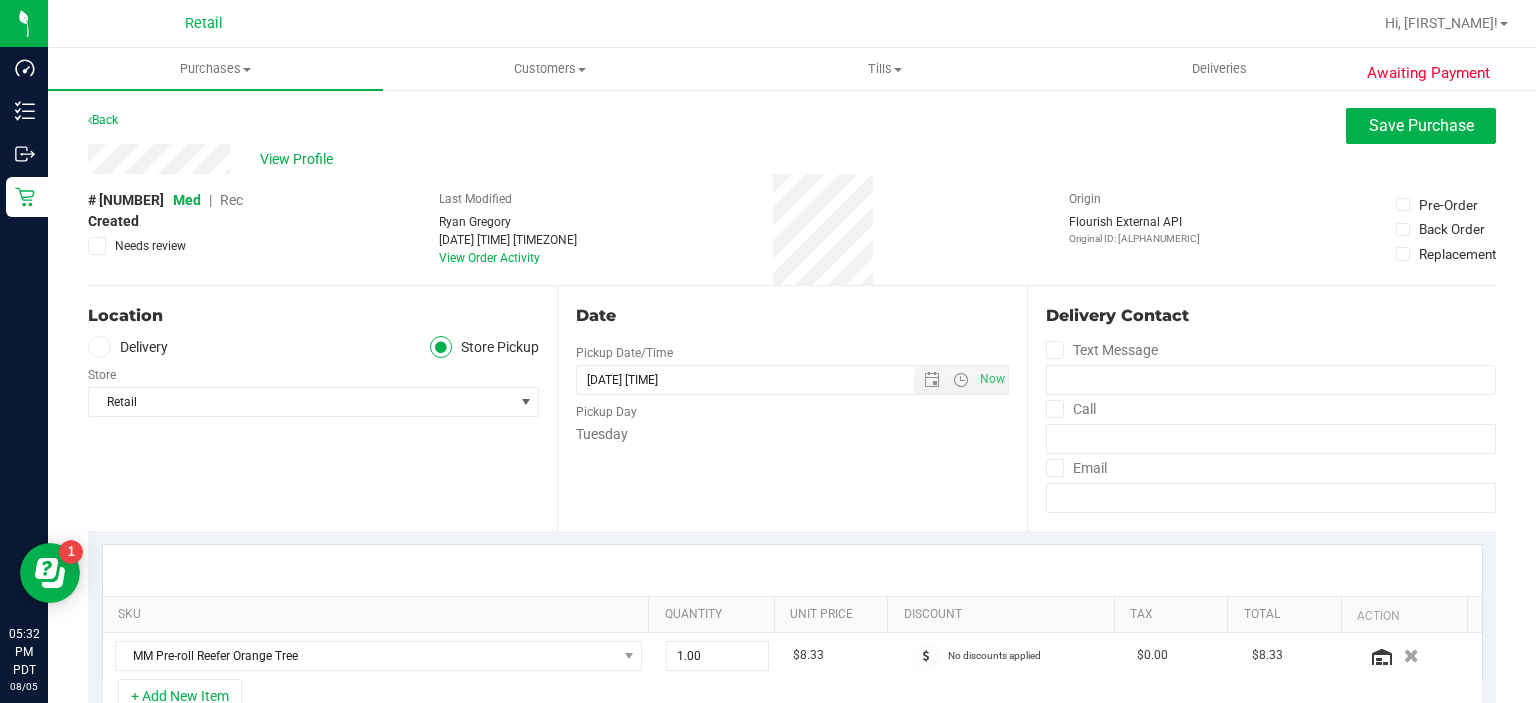 click on "Rec" at bounding box center (231, 200) 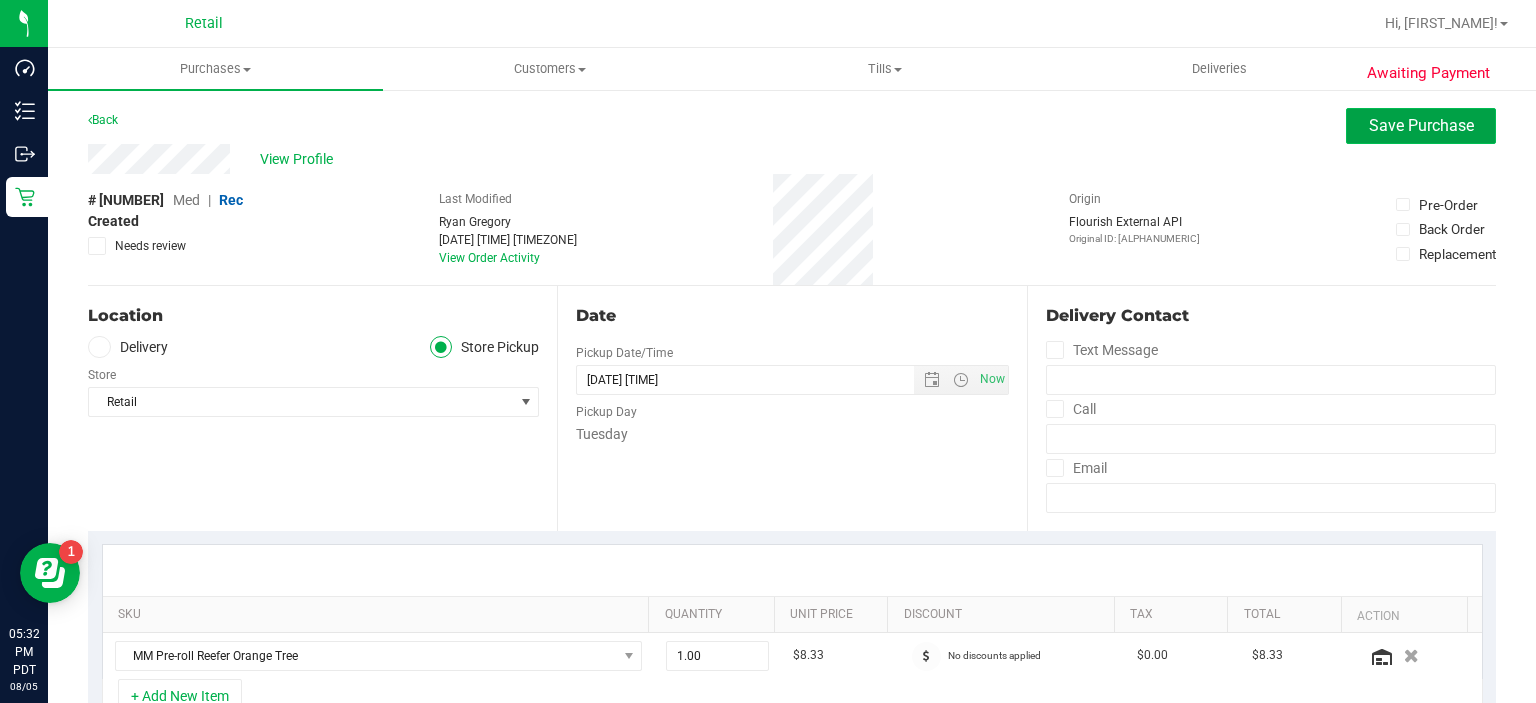 click on "Save Purchase" at bounding box center (1421, 125) 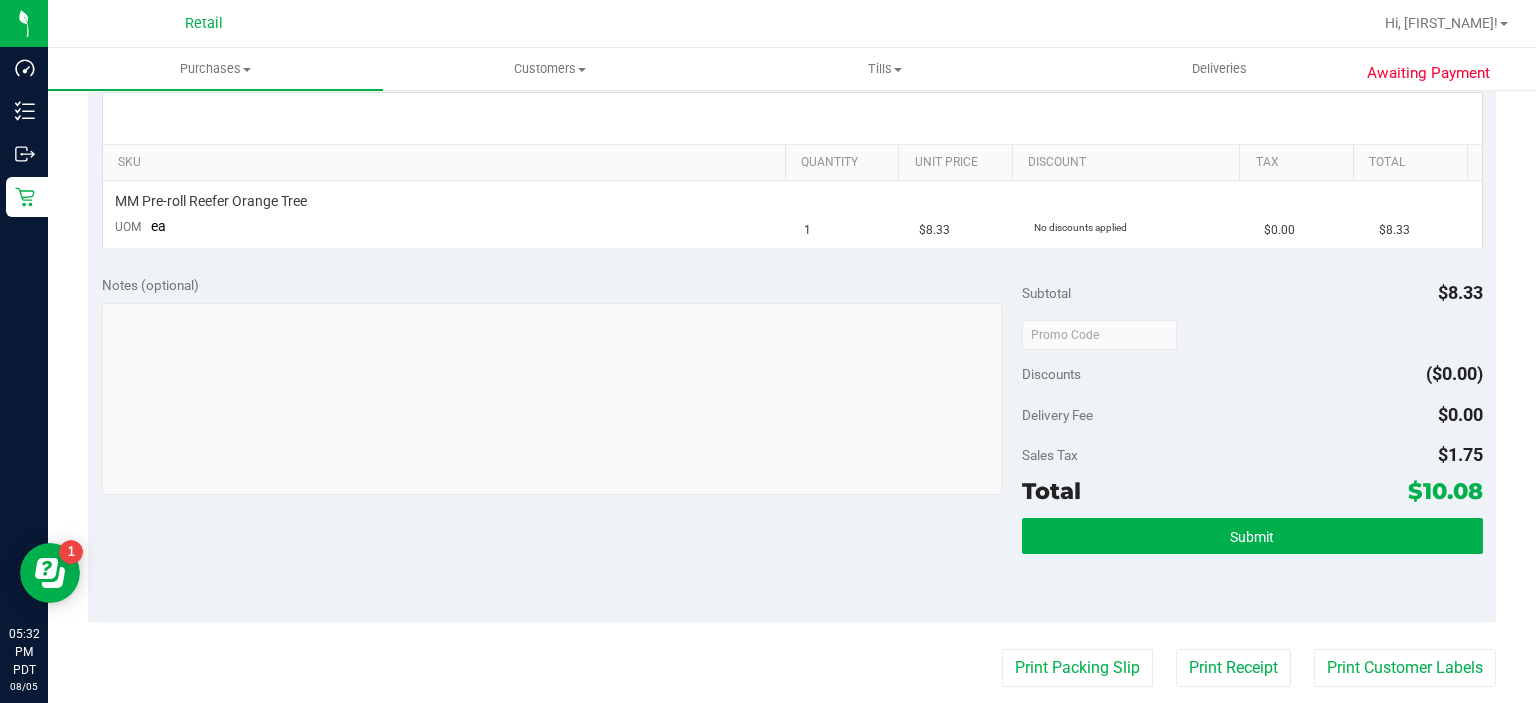 scroll, scrollTop: 474, scrollLeft: 0, axis: vertical 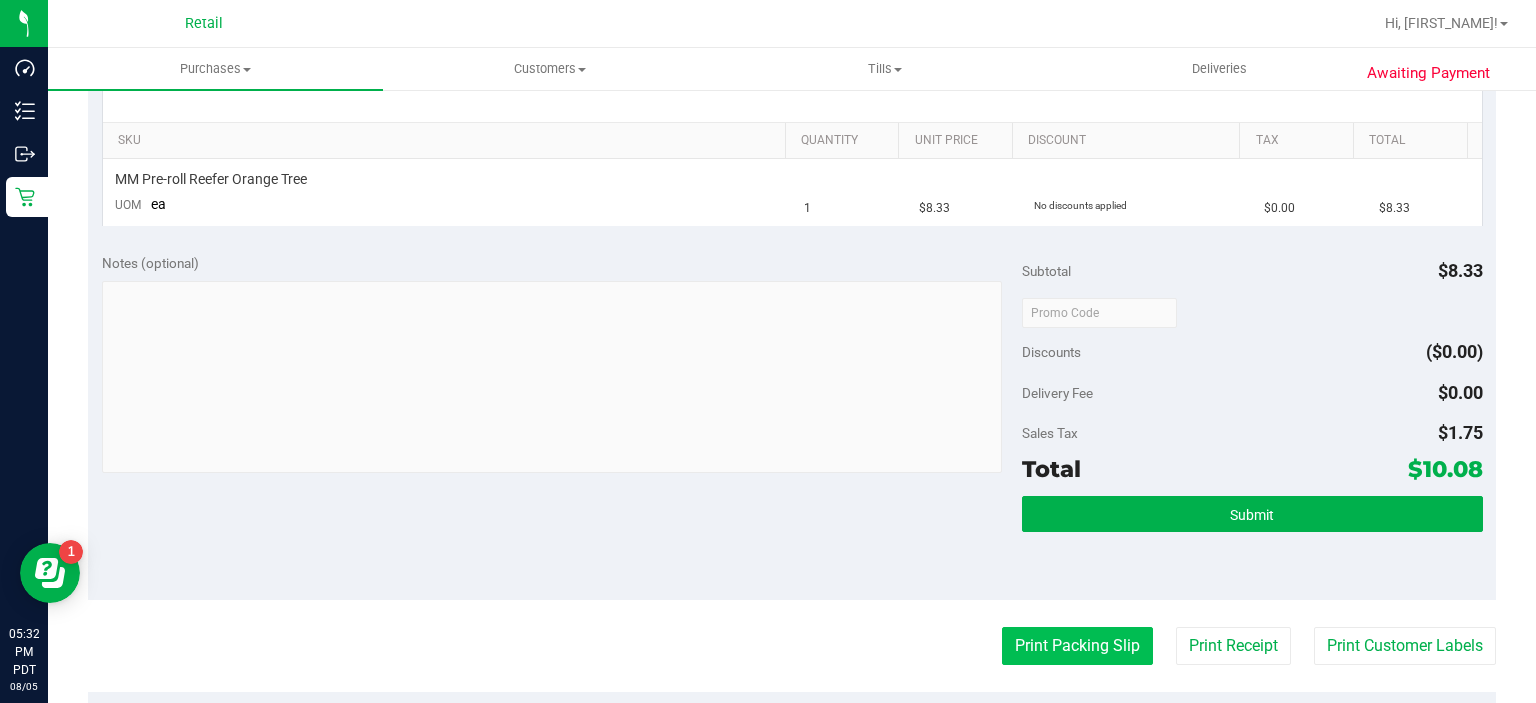 click on "Print Packing Slip" at bounding box center (1077, 646) 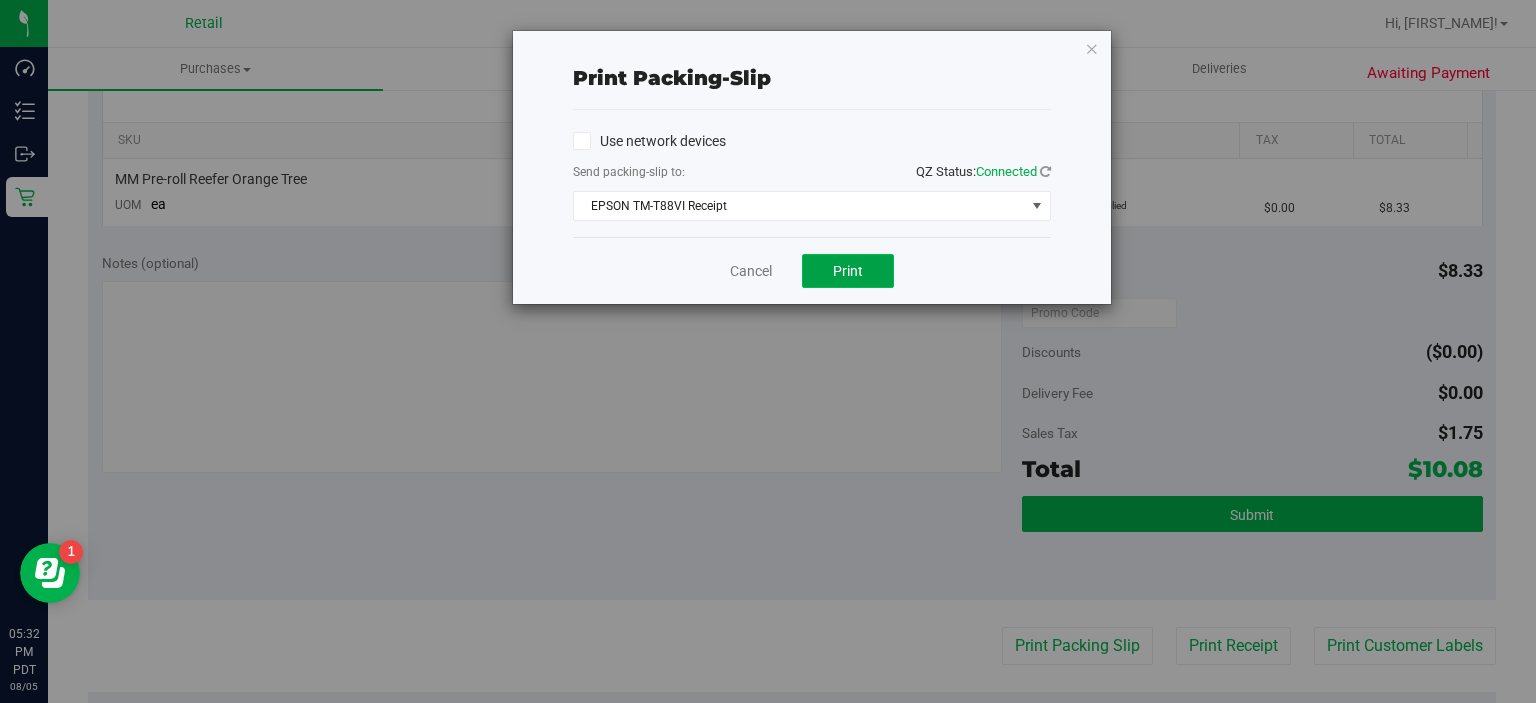 click on "Print" at bounding box center [848, 271] 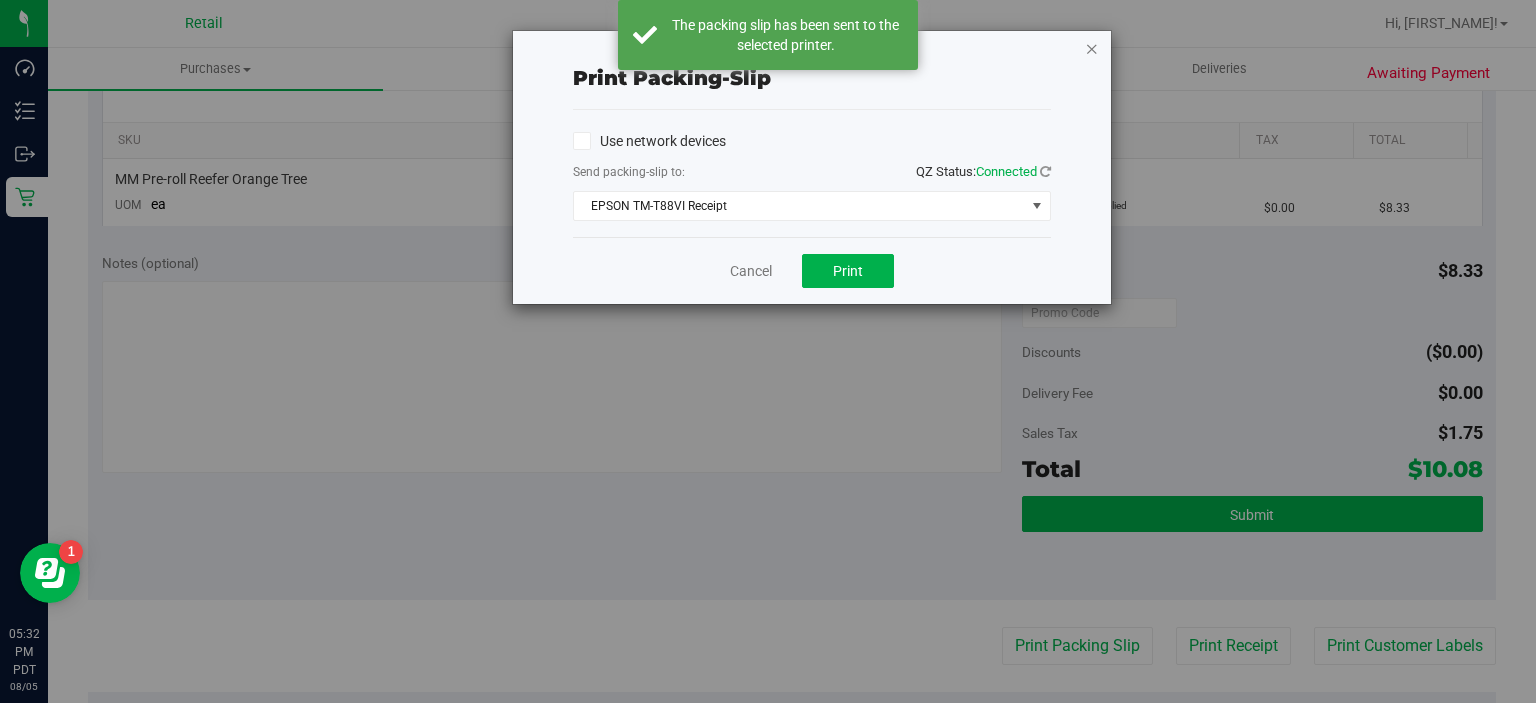 click at bounding box center (1092, 48) 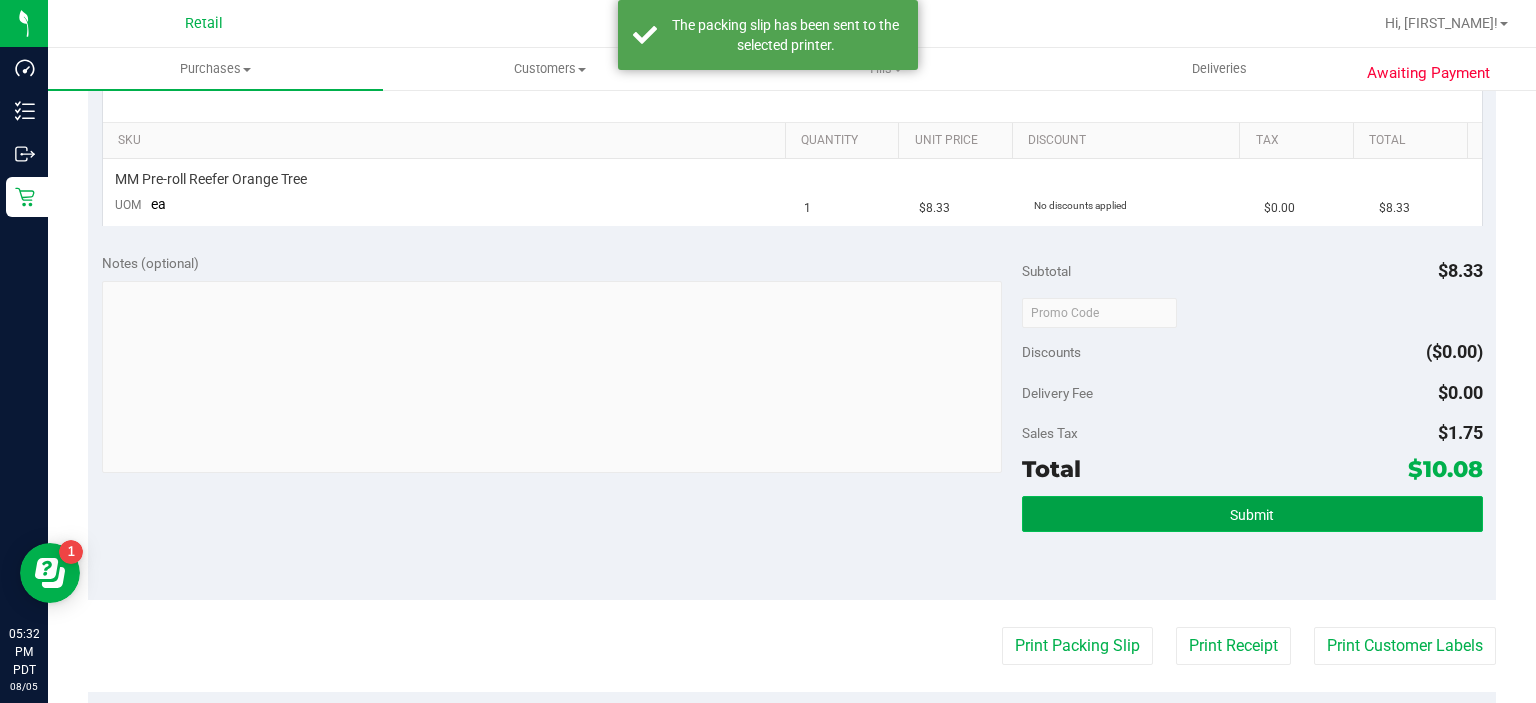 click on "Submit" at bounding box center [1252, 514] 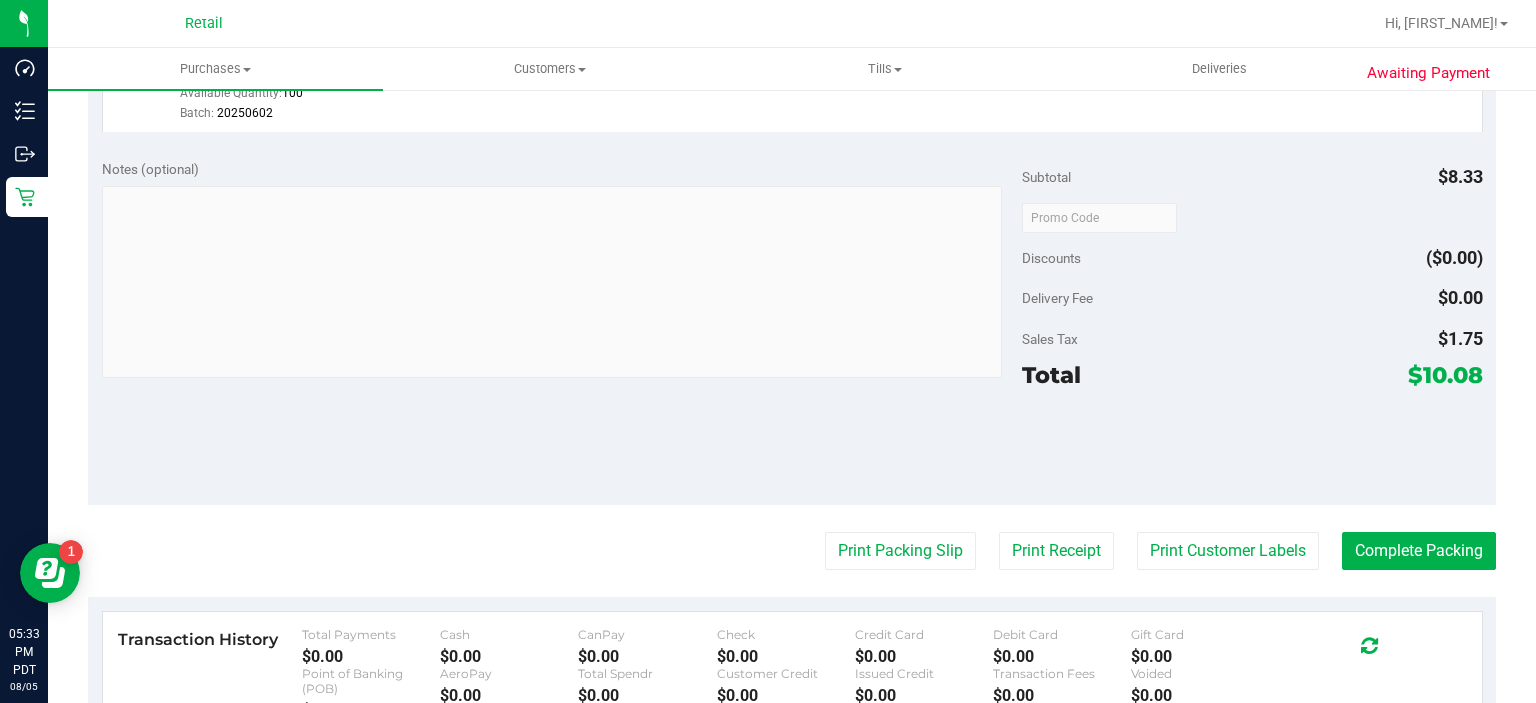 scroll, scrollTop: 611, scrollLeft: 0, axis: vertical 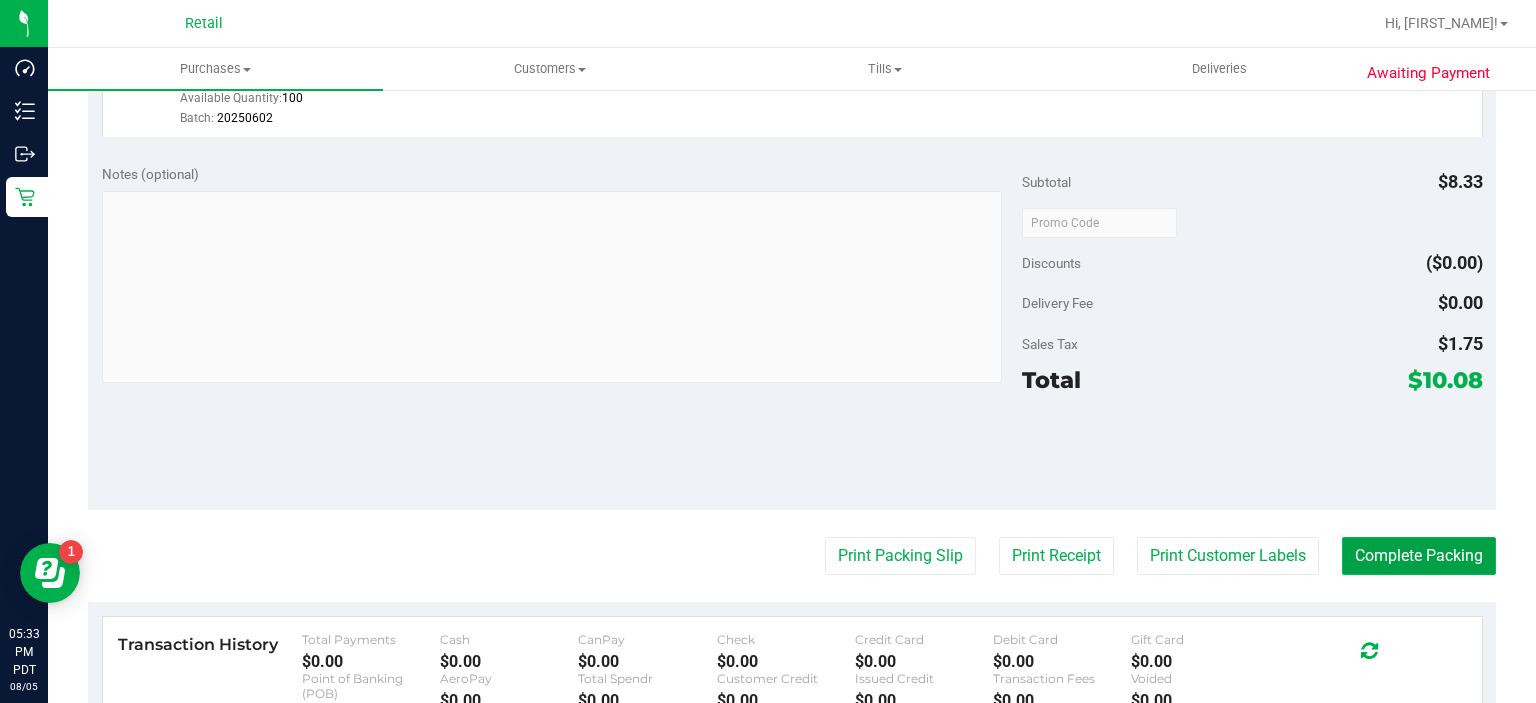 click on "Complete Packing" at bounding box center (1419, 556) 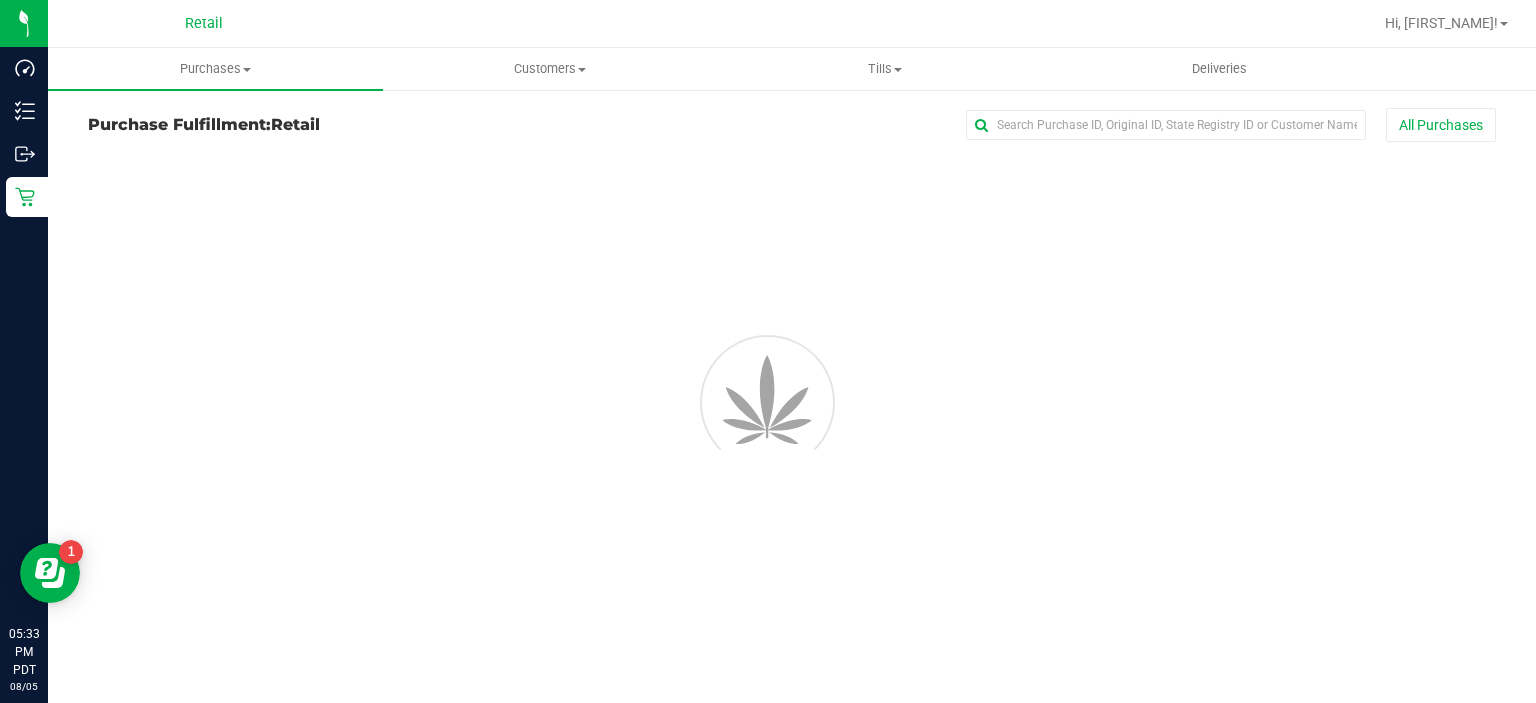 scroll, scrollTop: 0, scrollLeft: 0, axis: both 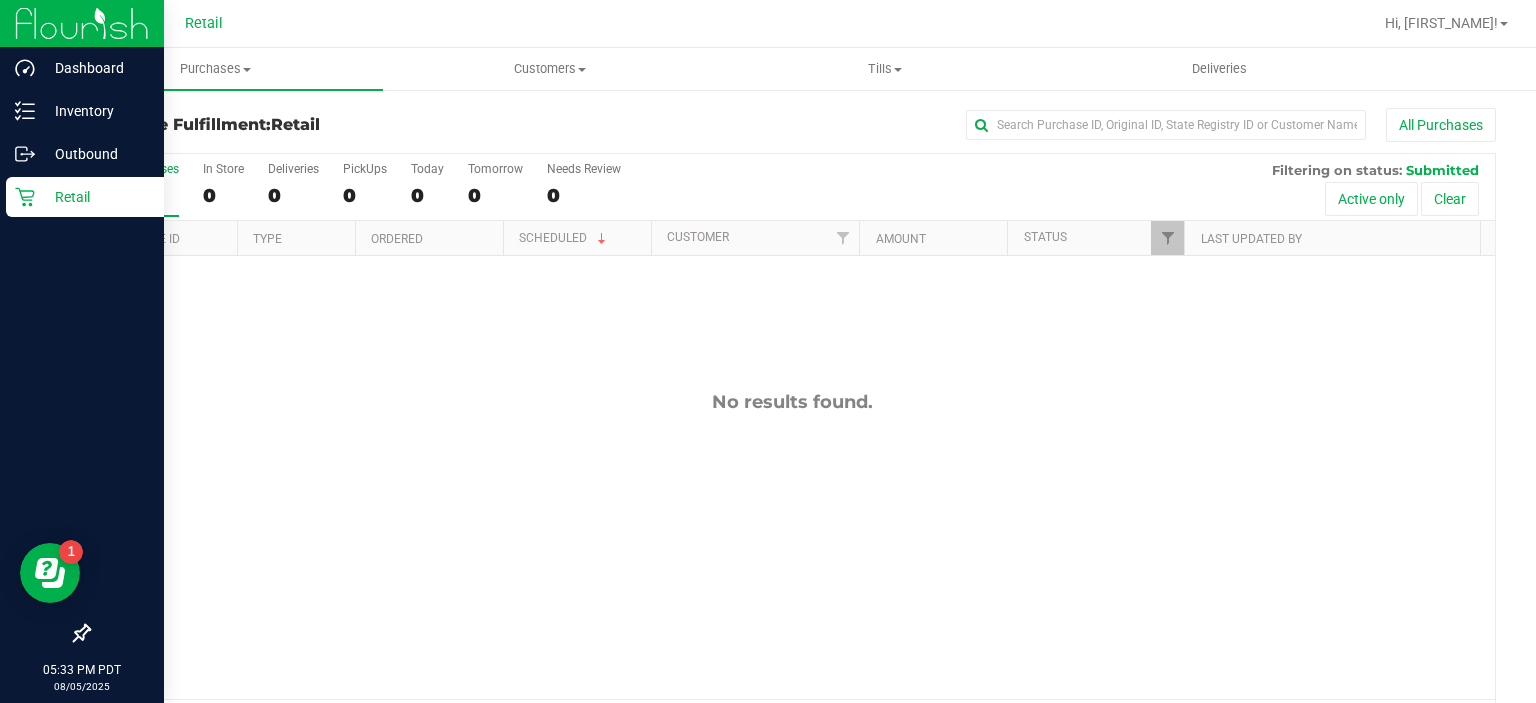 click on "Retail" at bounding box center [85, 197] 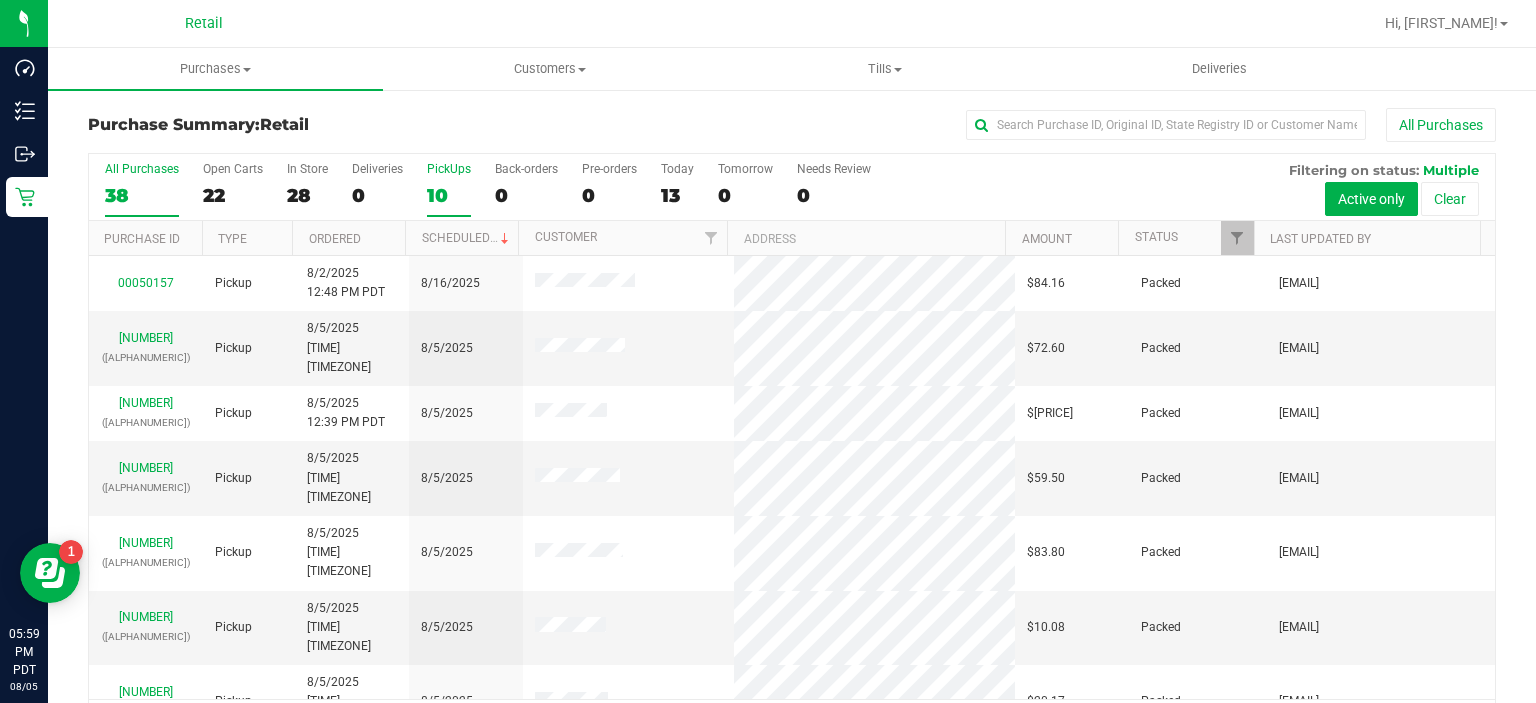click on "10" at bounding box center [449, 195] 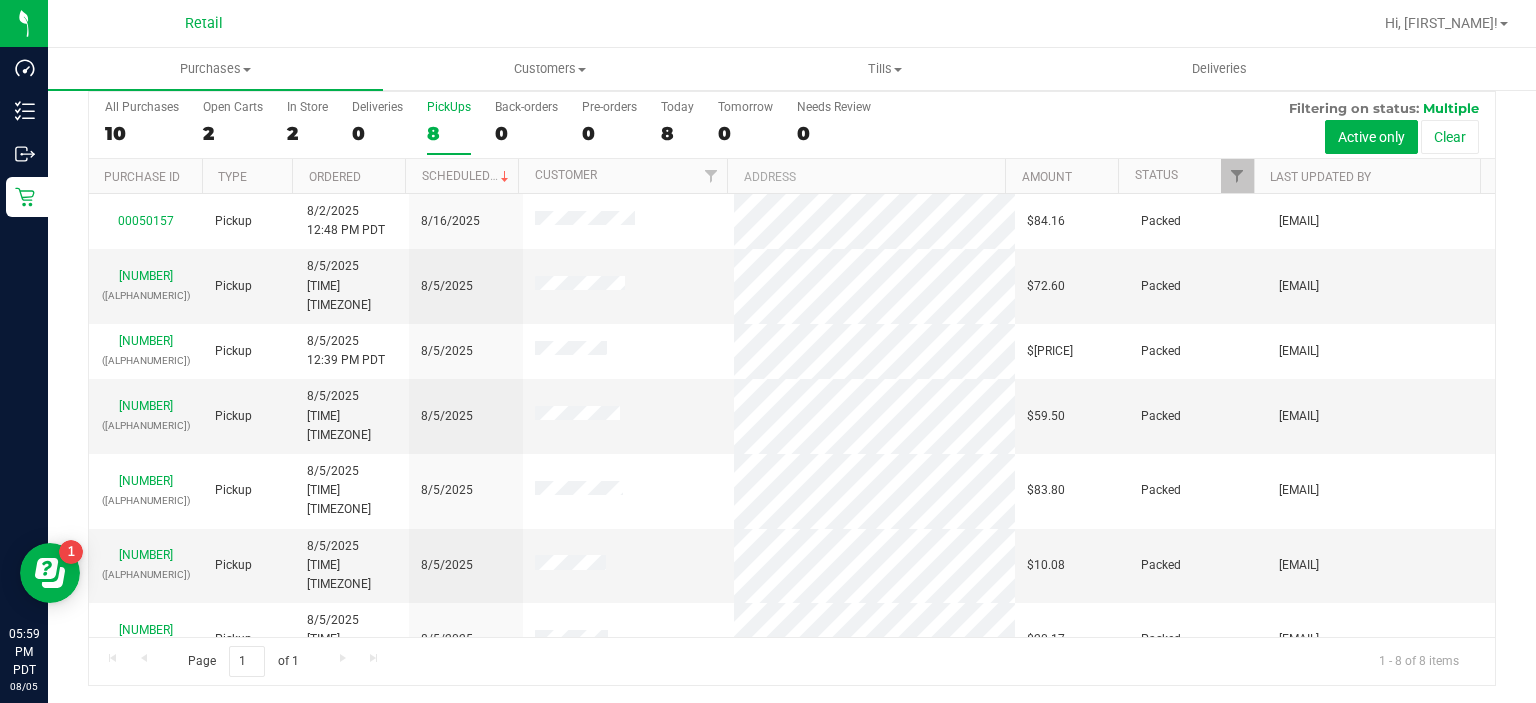 scroll, scrollTop: 0, scrollLeft: 0, axis: both 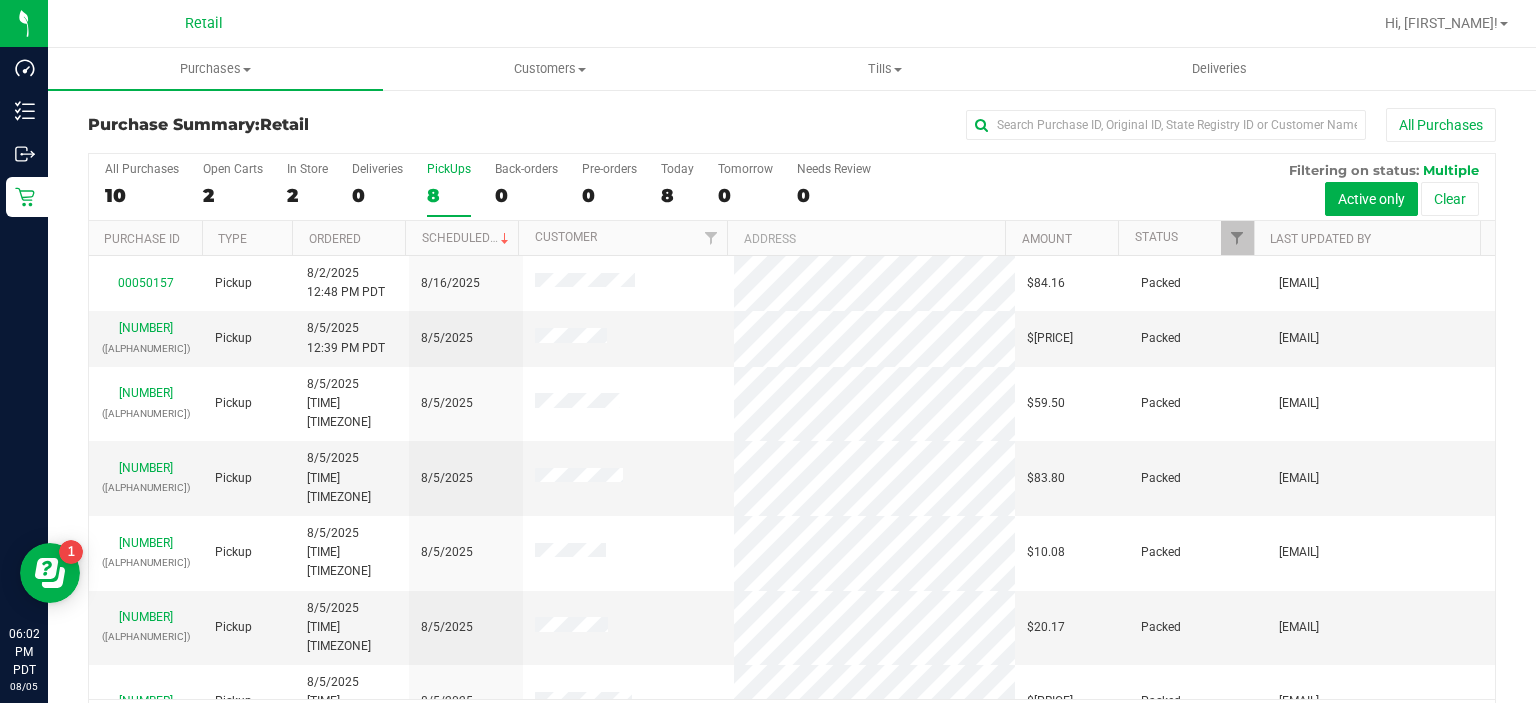click on "8" at bounding box center (449, 195) 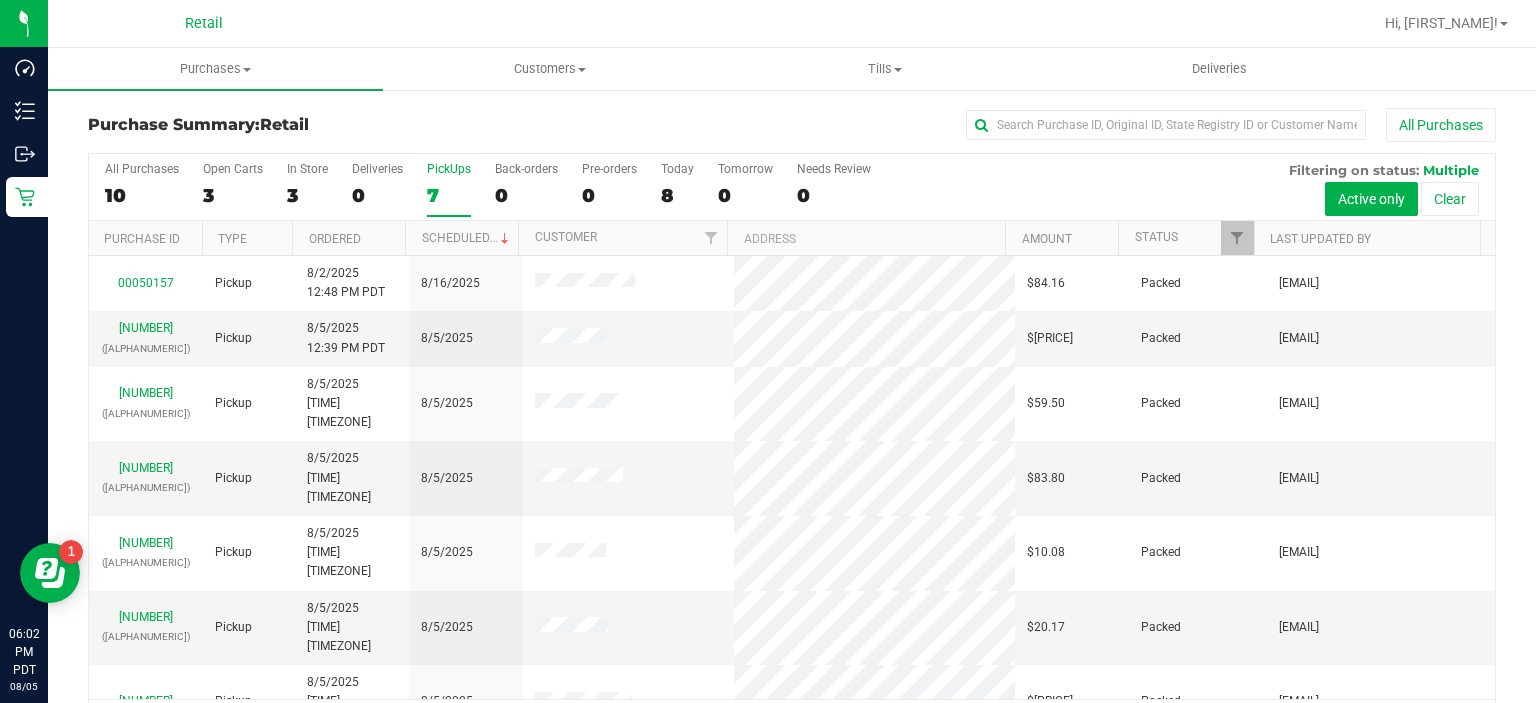 scroll, scrollTop: 8, scrollLeft: 0, axis: vertical 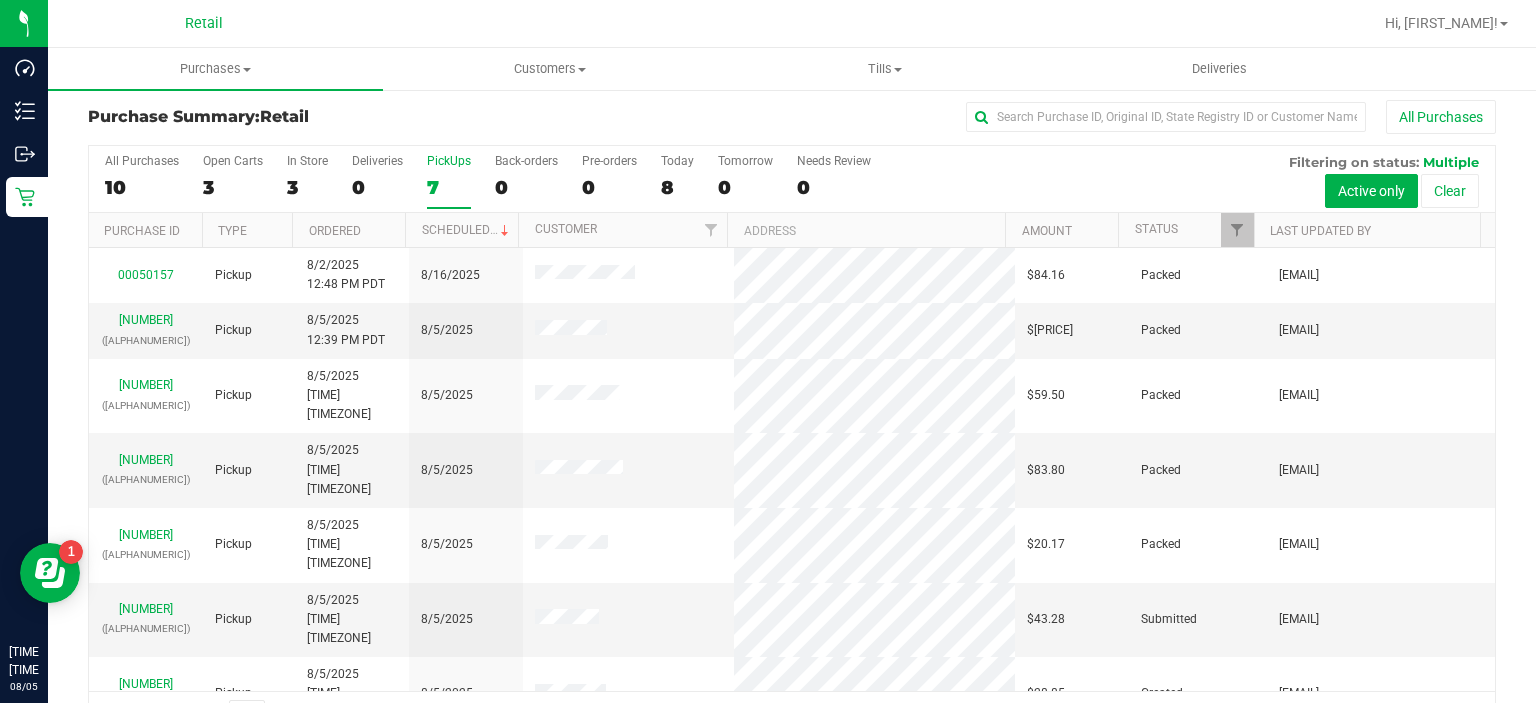 click on "7" at bounding box center (449, 187) 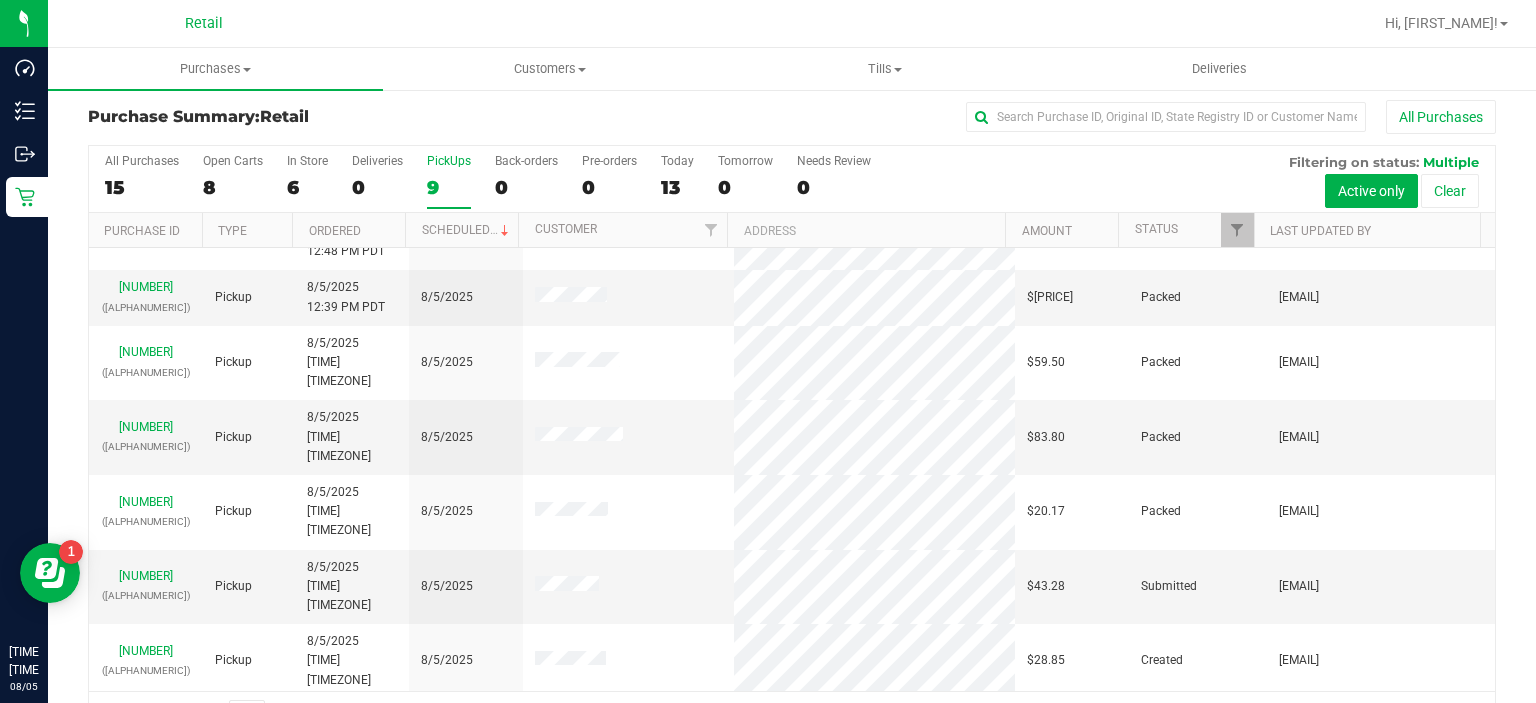 scroll, scrollTop: 52, scrollLeft: 0, axis: vertical 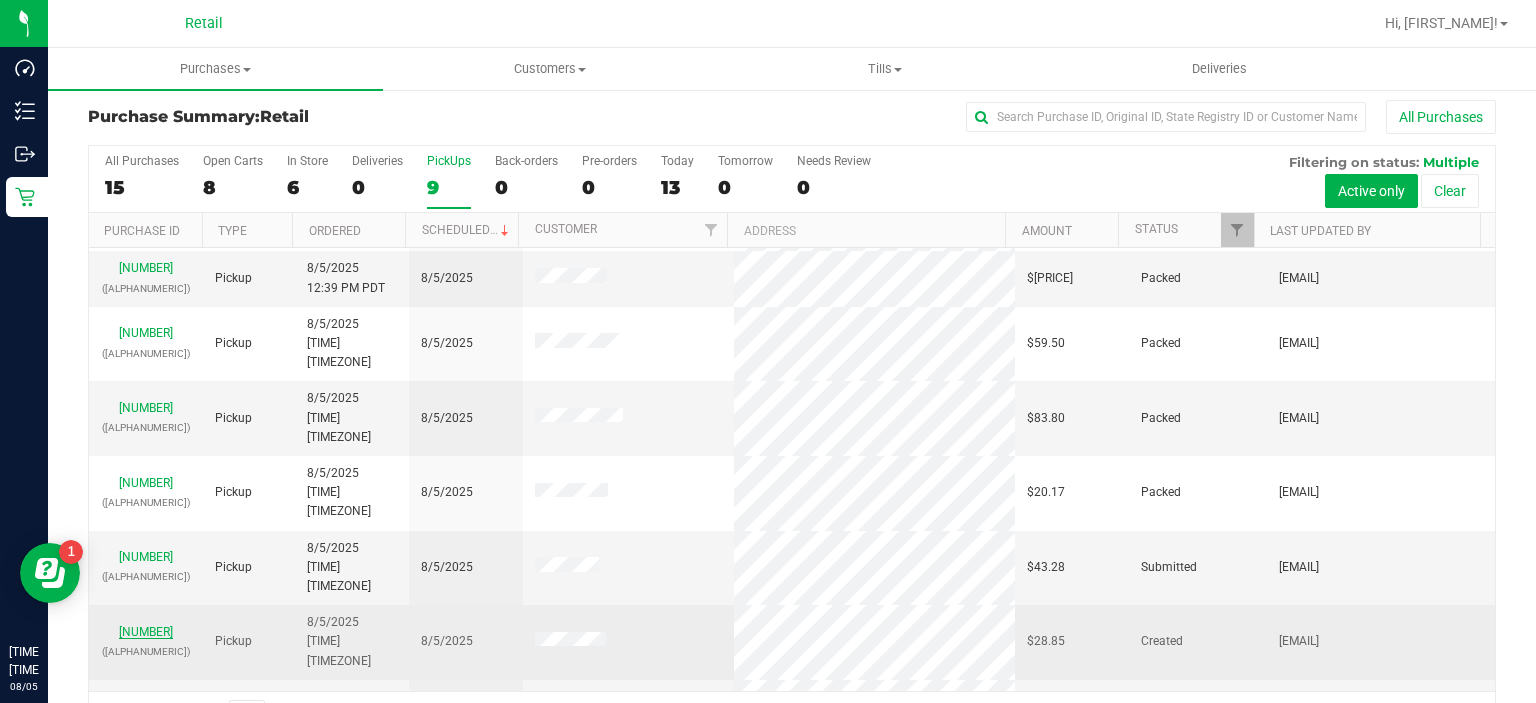 click on "[NUMBER]" at bounding box center [146, 632] 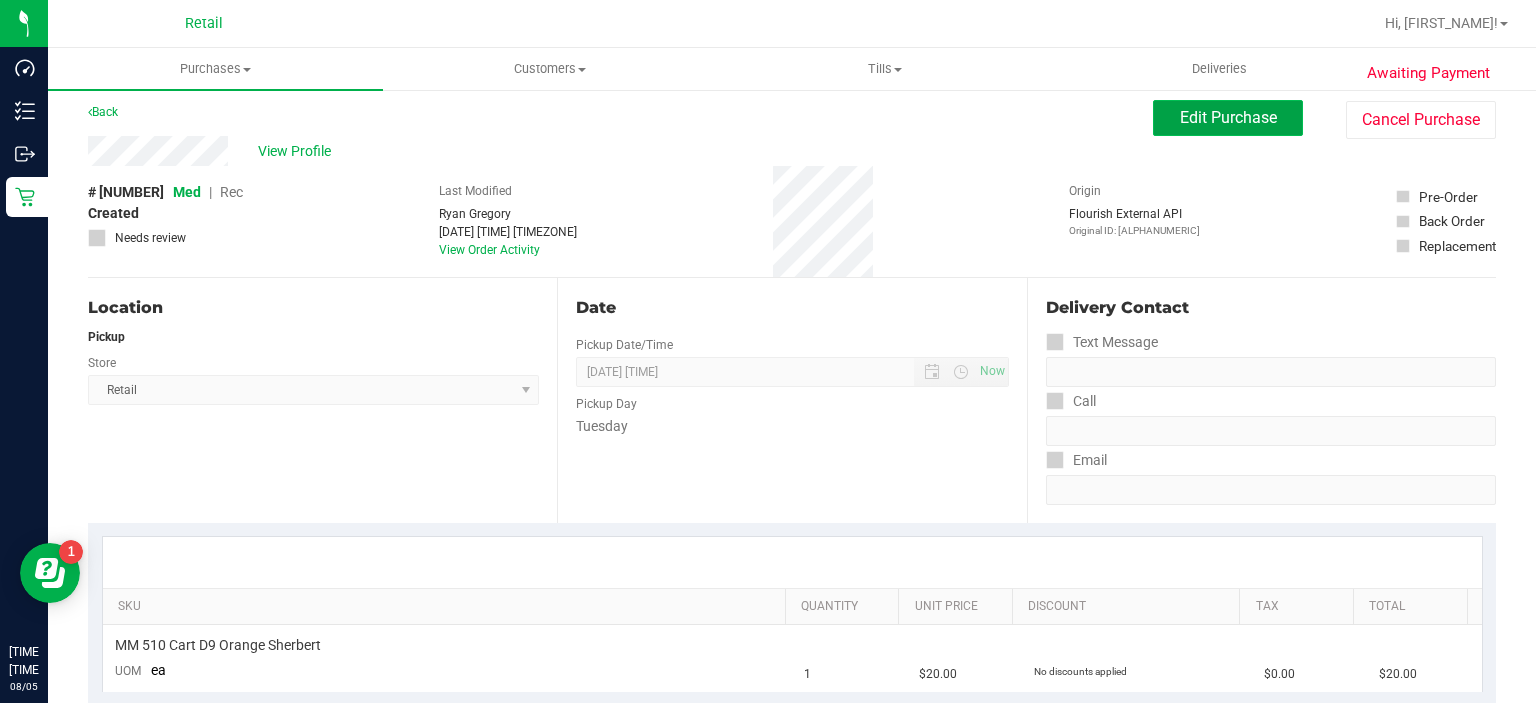 click on "Edit Purchase" at bounding box center (1228, 117) 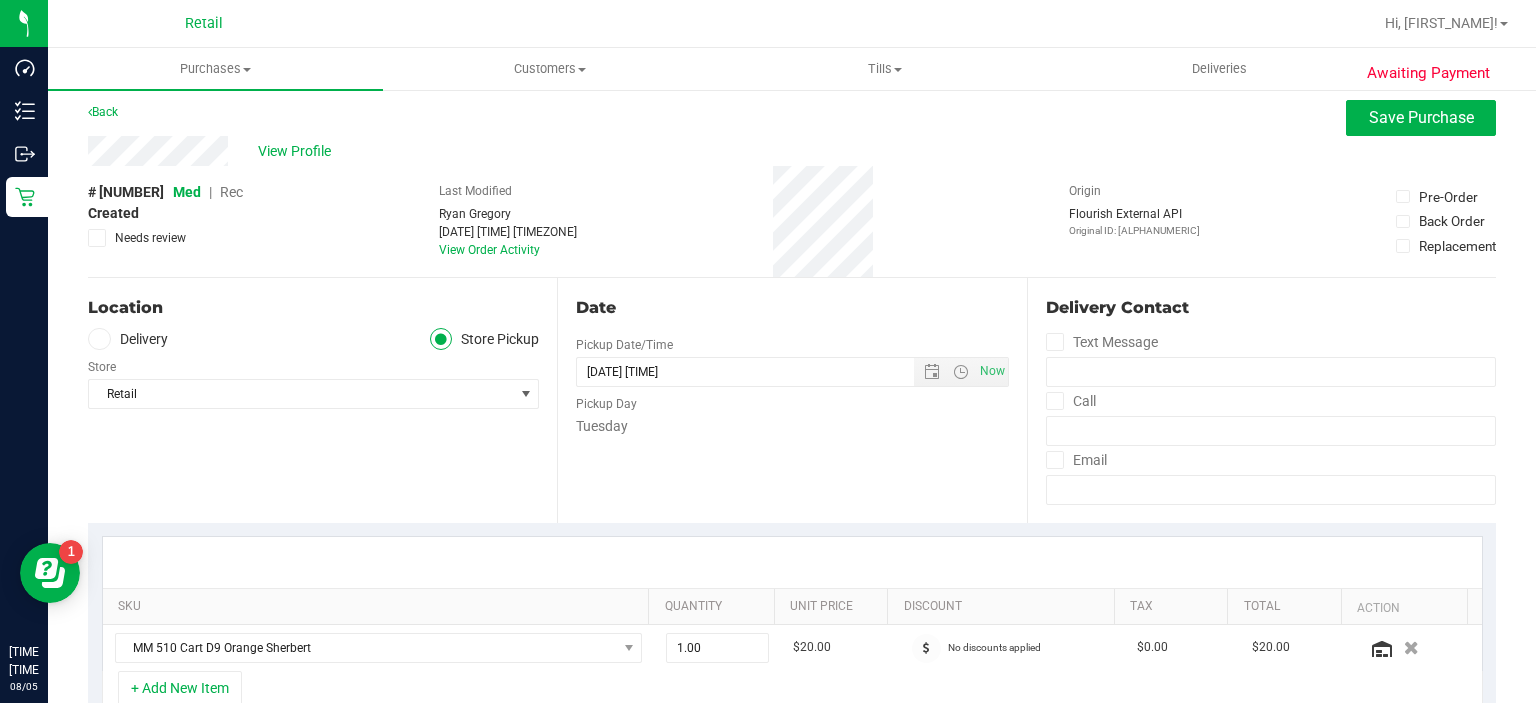 click on "Rec" at bounding box center [231, 192] 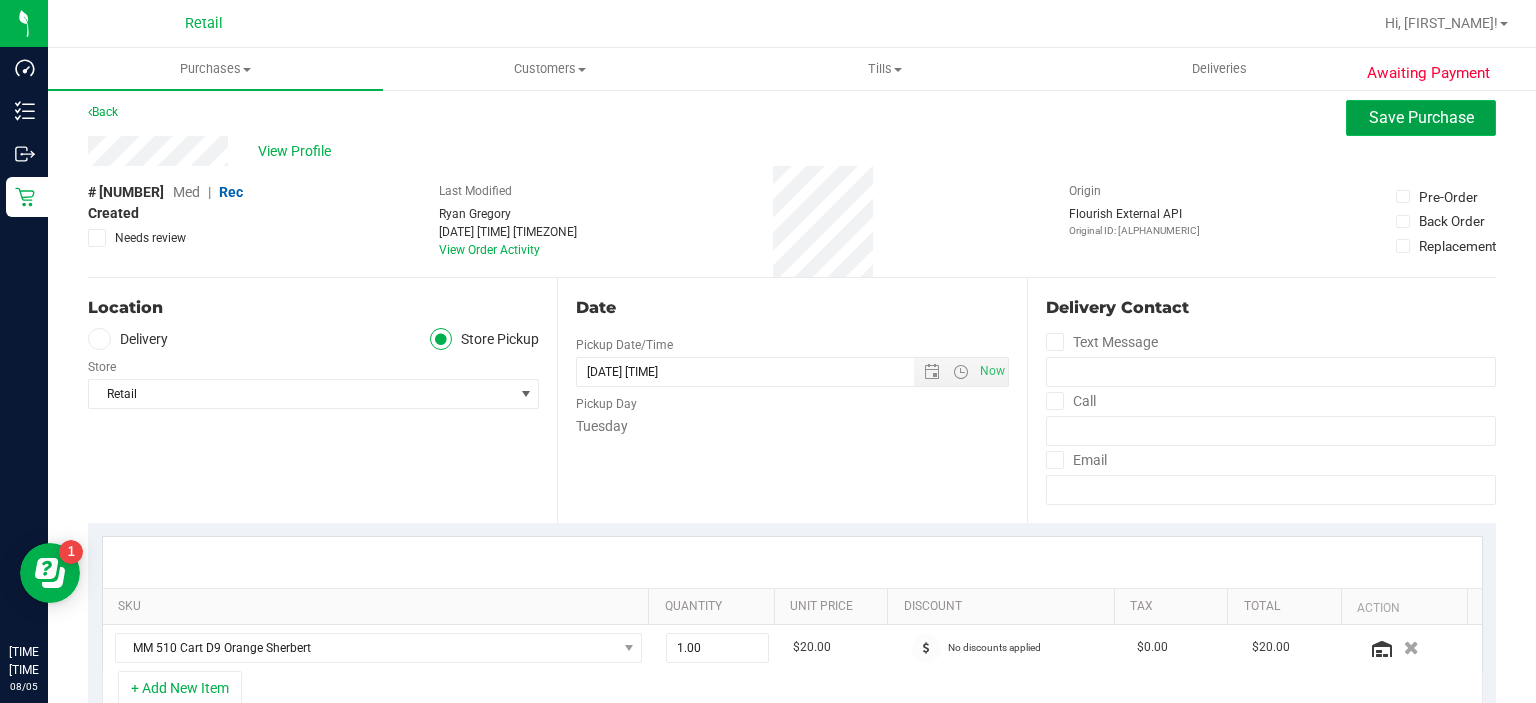 click on "Save Purchase" at bounding box center (1421, 118) 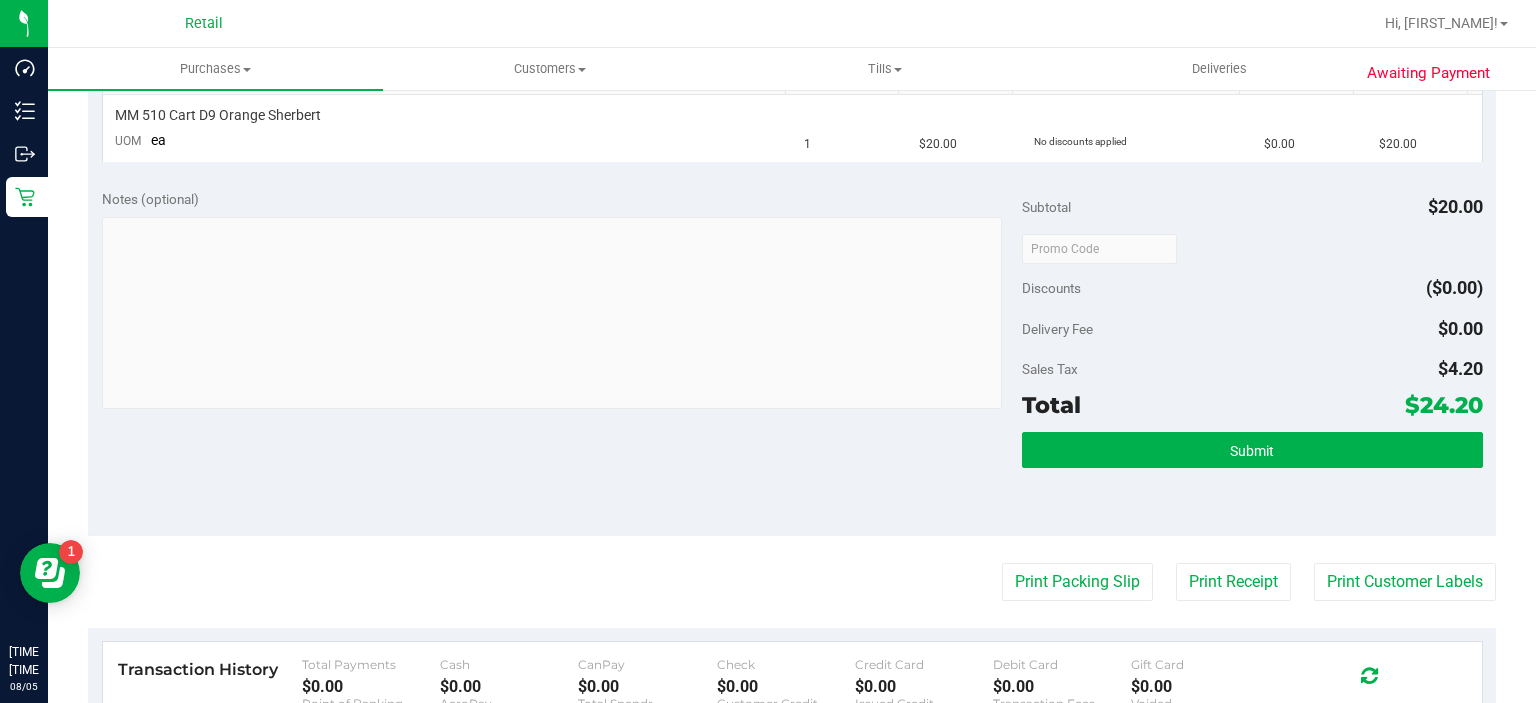 scroll, scrollTop: 559, scrollLeft: 0, axis: vertical 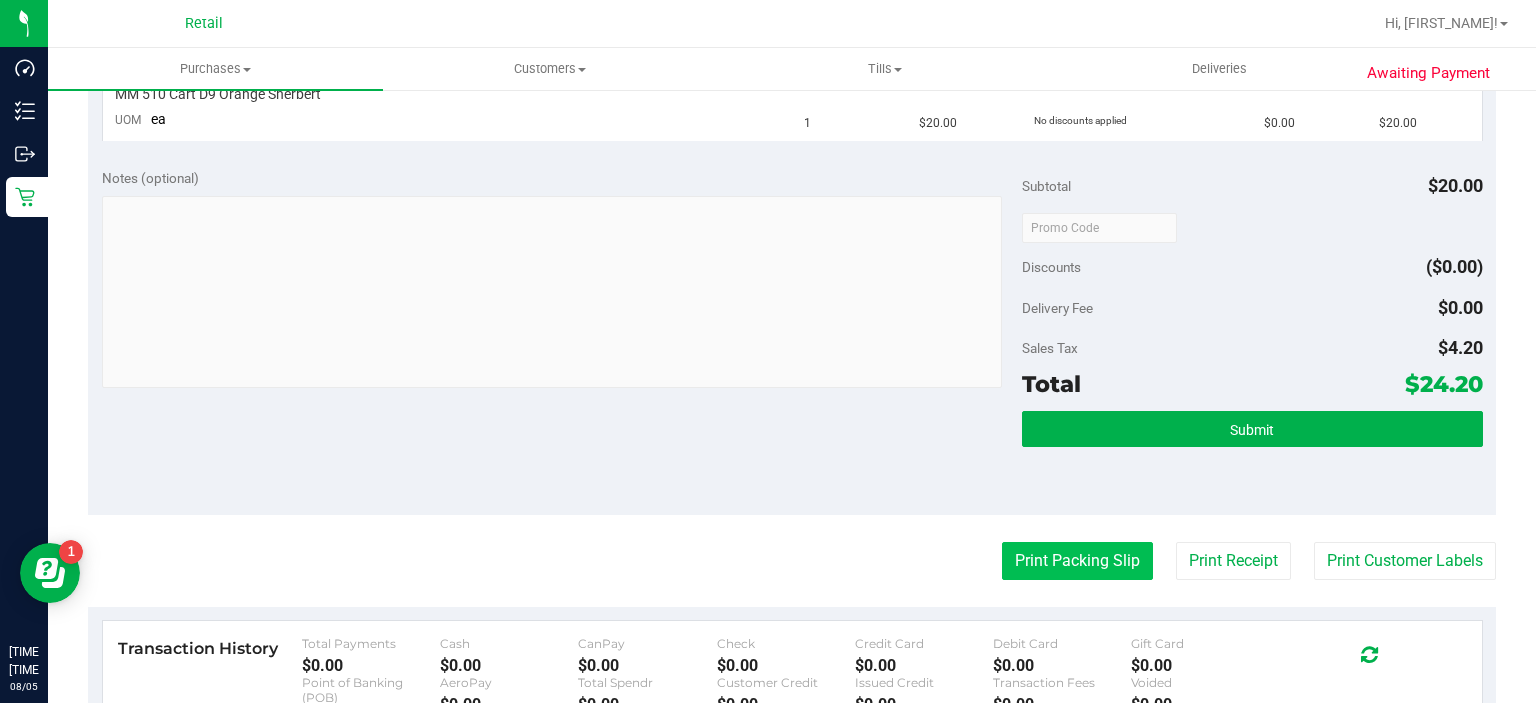 click on "Print Packing Slip" at bounding box center (1077, 561) 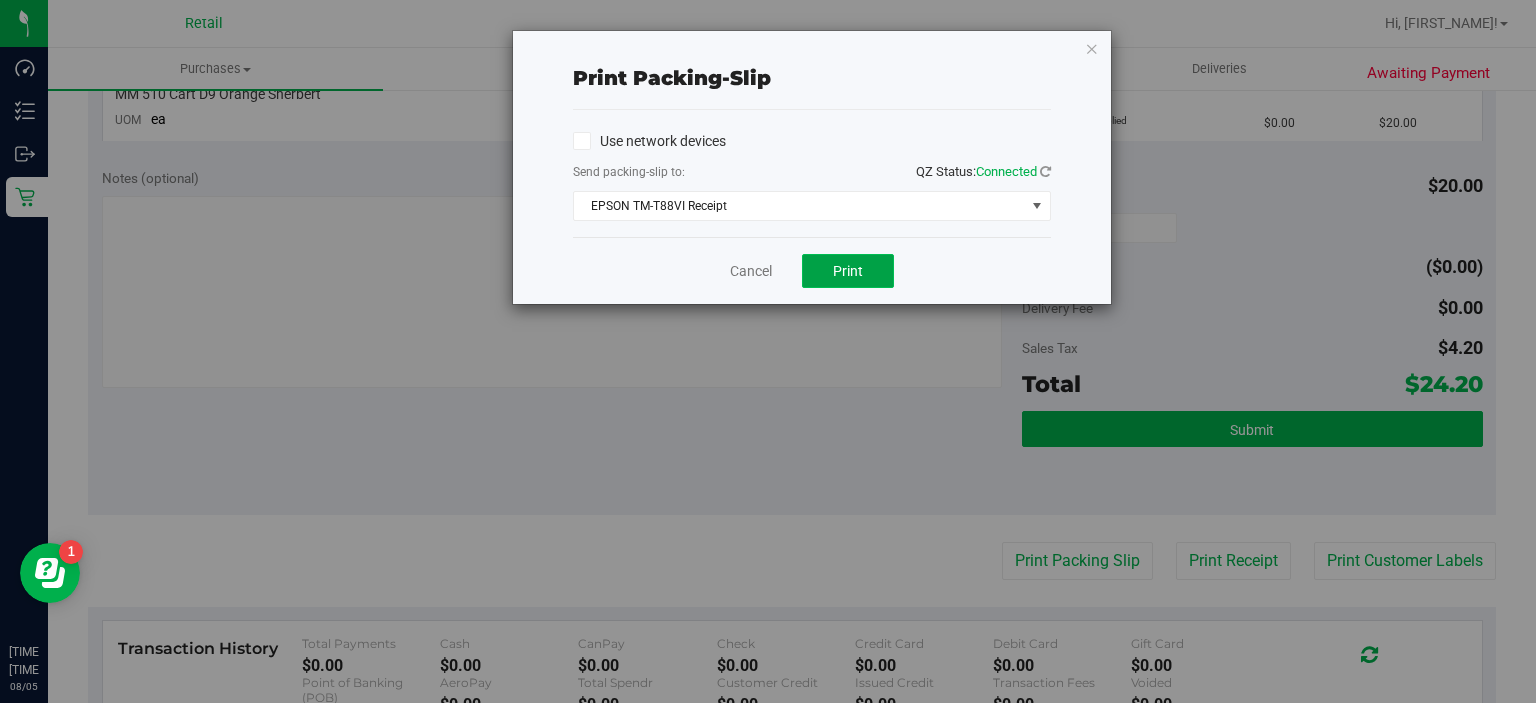 click on "Print" at bounding box center [848, 271] 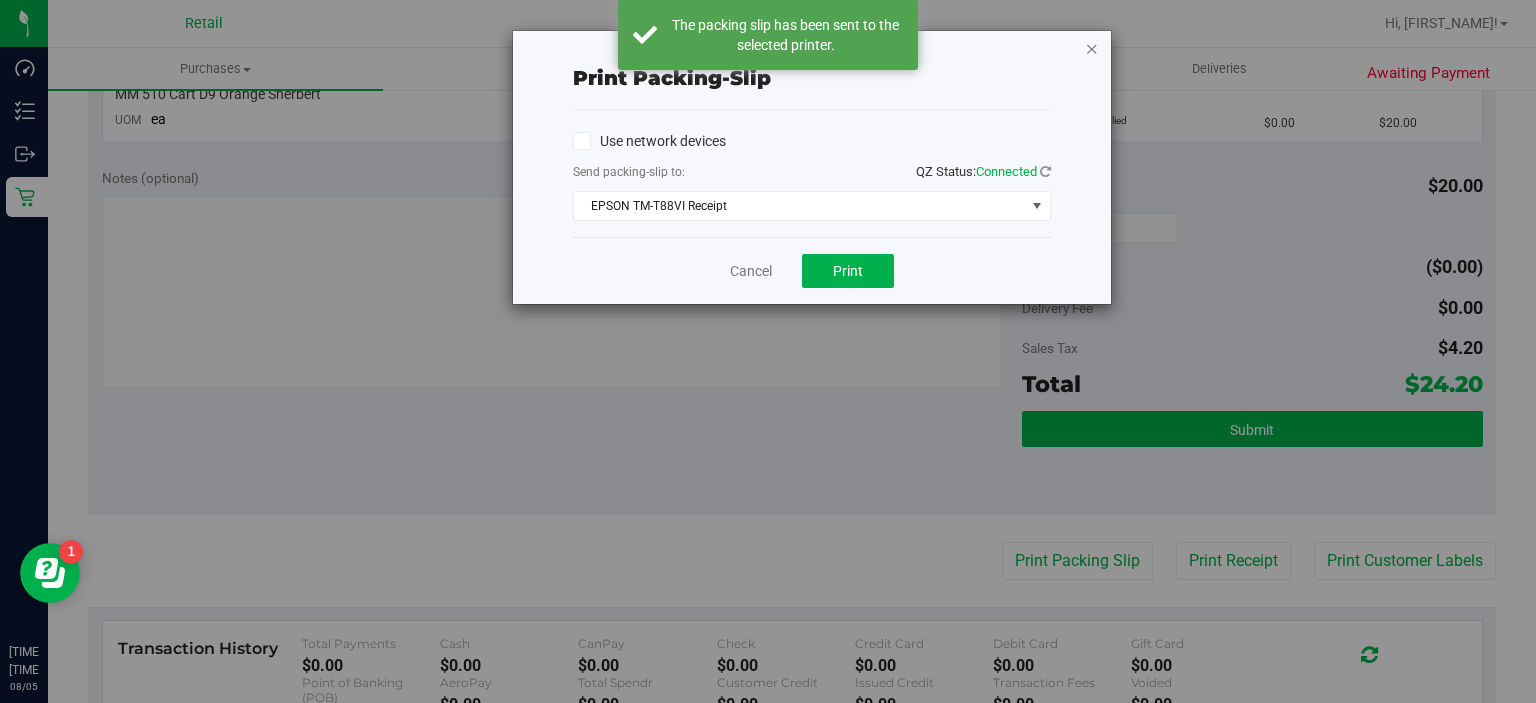 click at bounding box center (1092, 48) 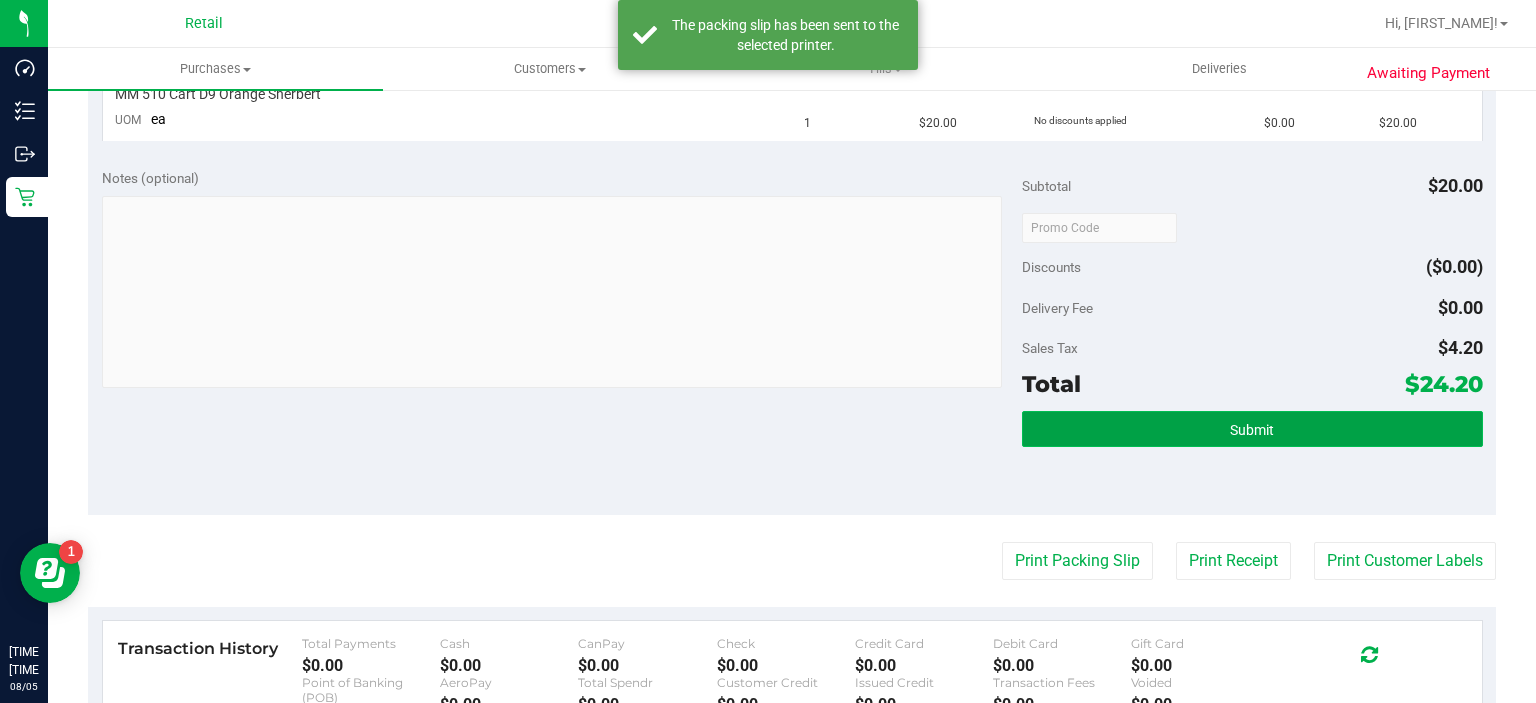 click on "Submit" at bounding box center [1252, 429] 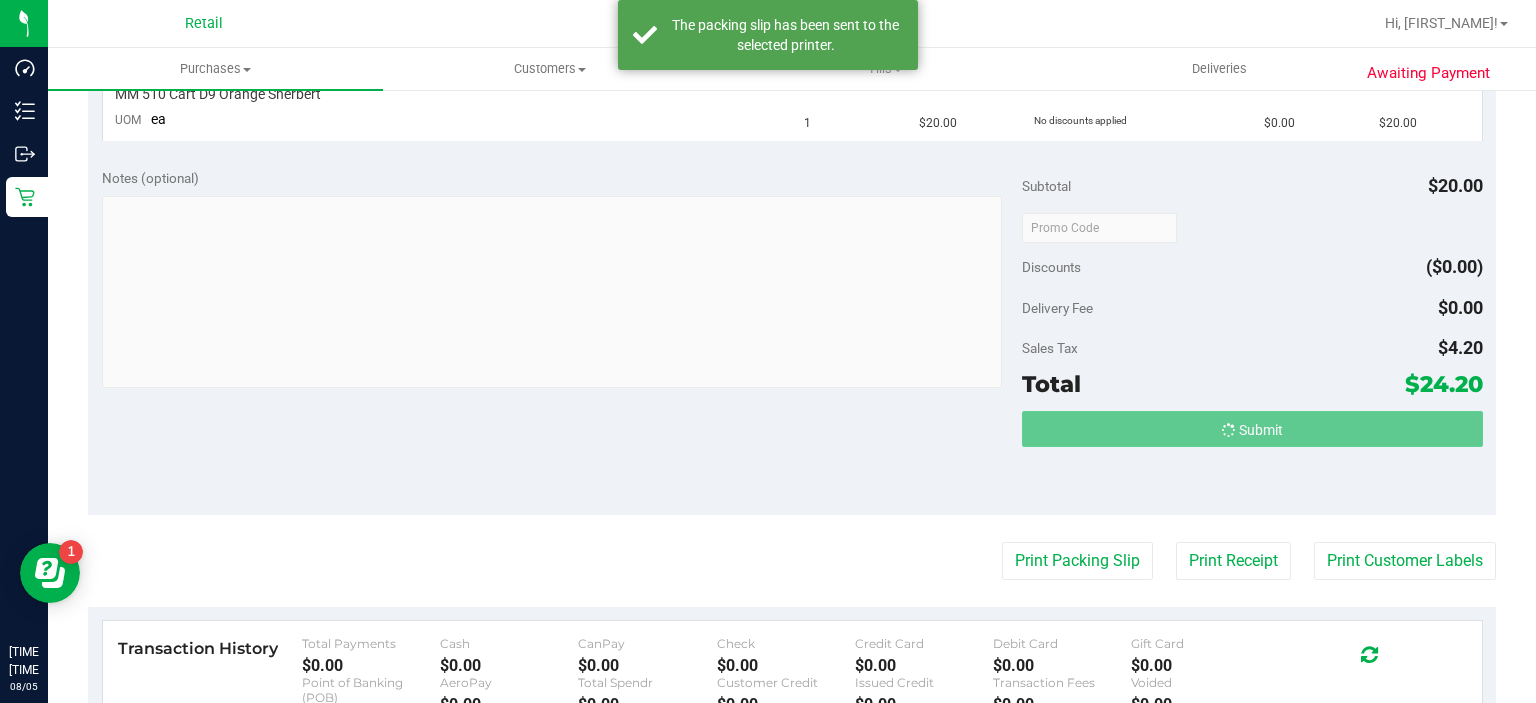 scroll, scrollTop: 562, scrollLeft: 0, axis: vertical 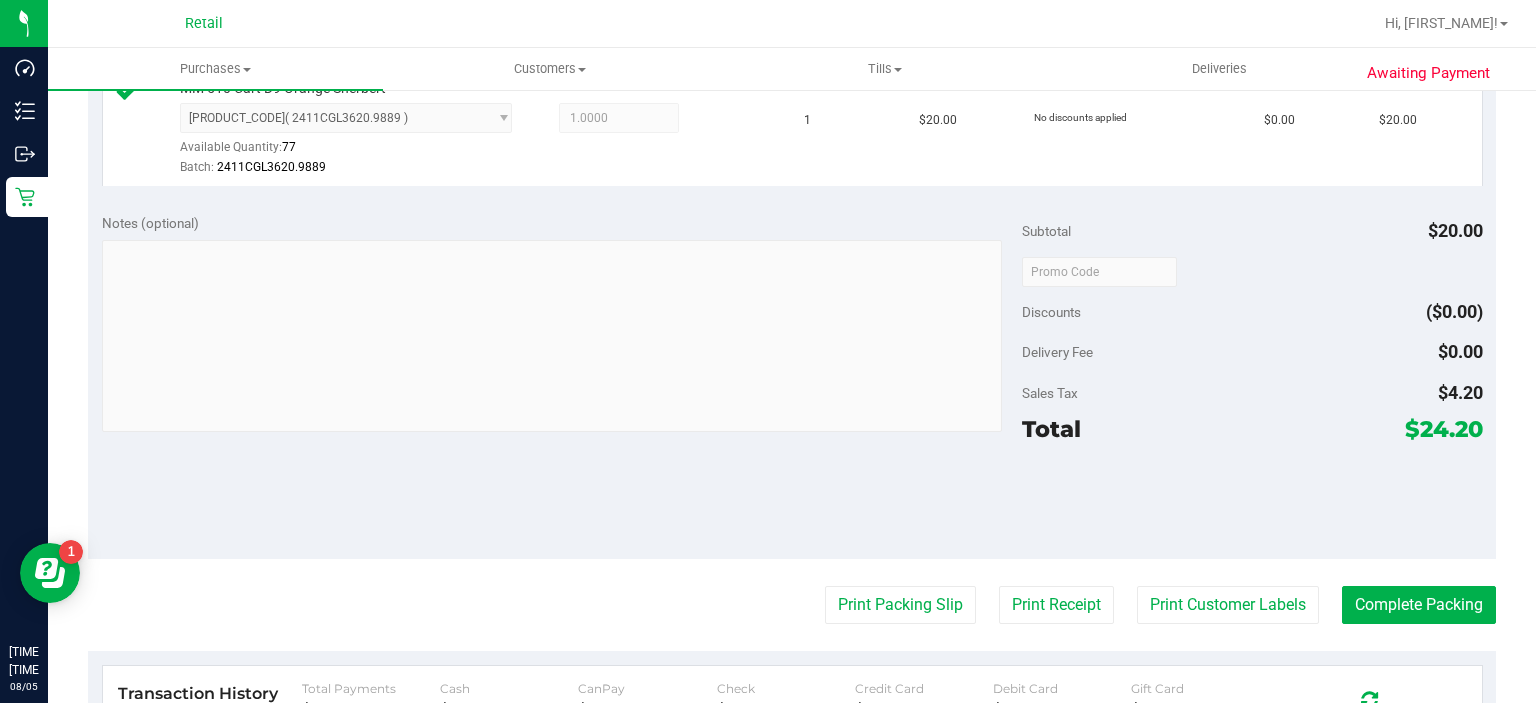 type 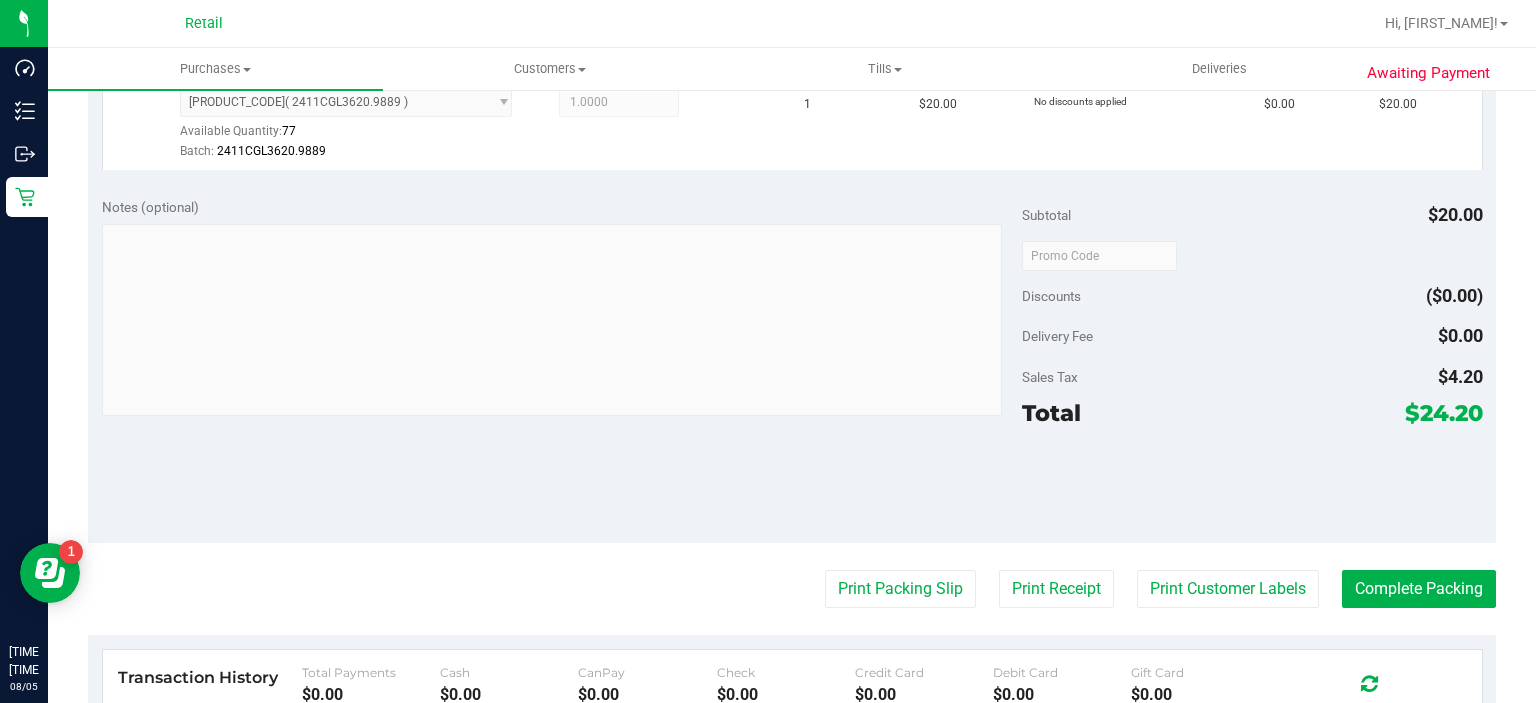 scroll, scrollTop: 616, scrollLeft: 0, axis: vertical 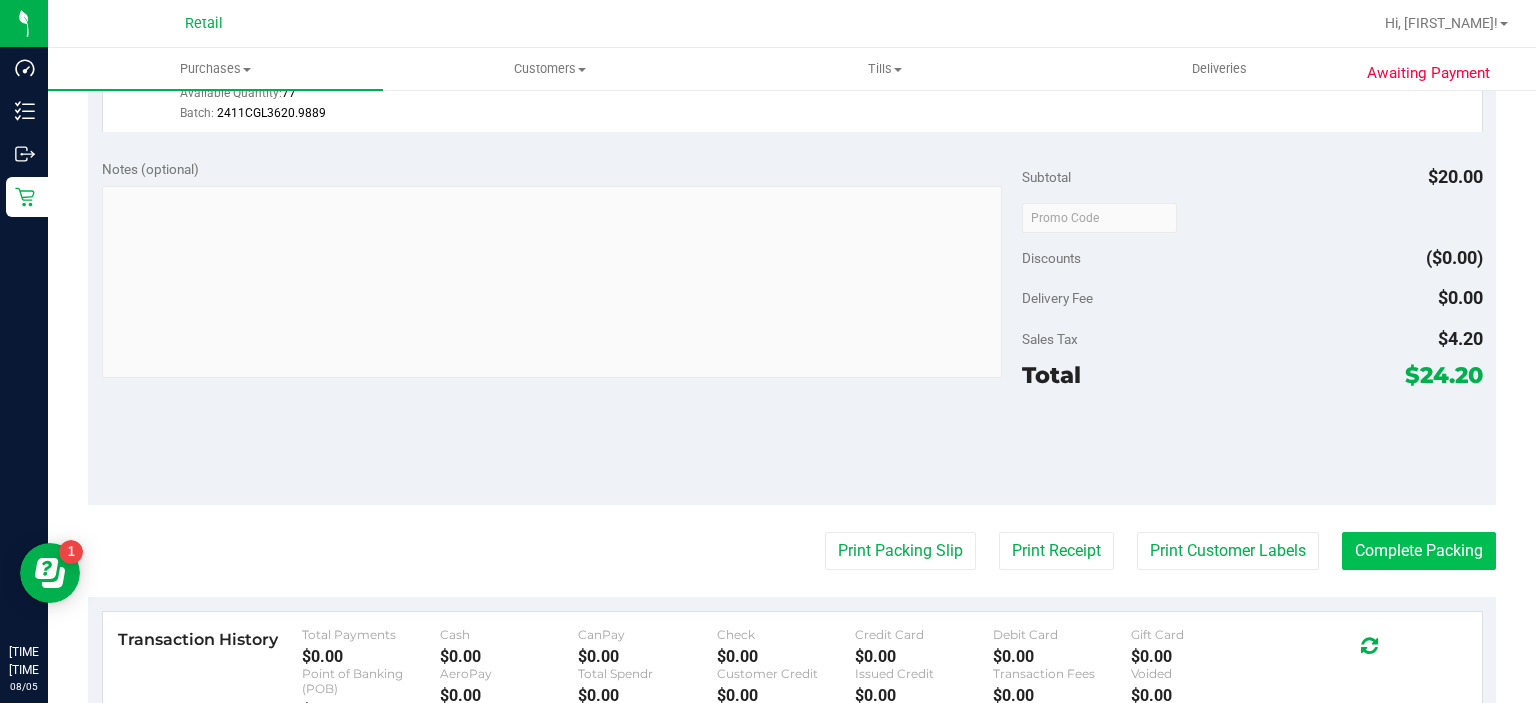 click on "Complete Packing" at bounding box center (1419, 551) 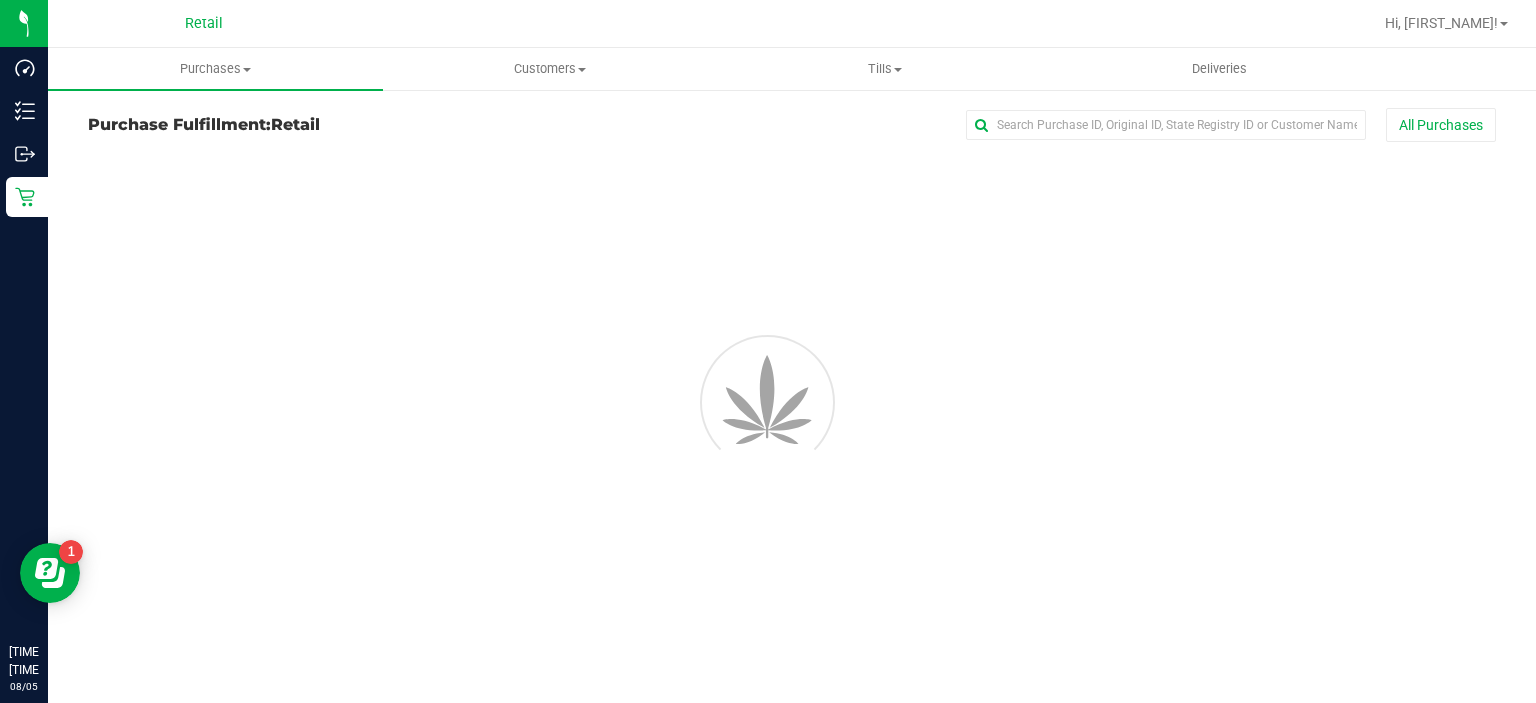 scroll, scrollTop: 0, scrollLeft: 0, axis: both 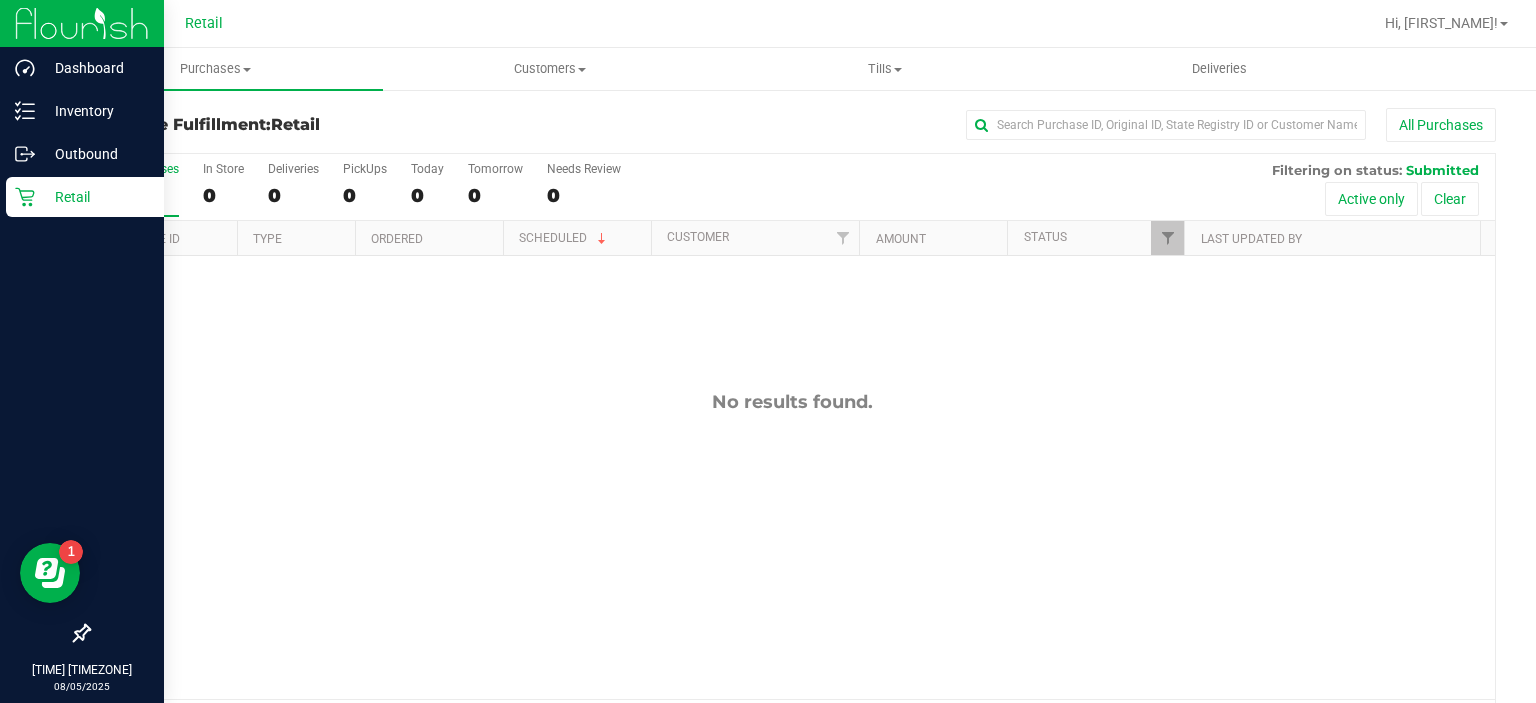 click on "Retail" at bounding box center (82, 198) 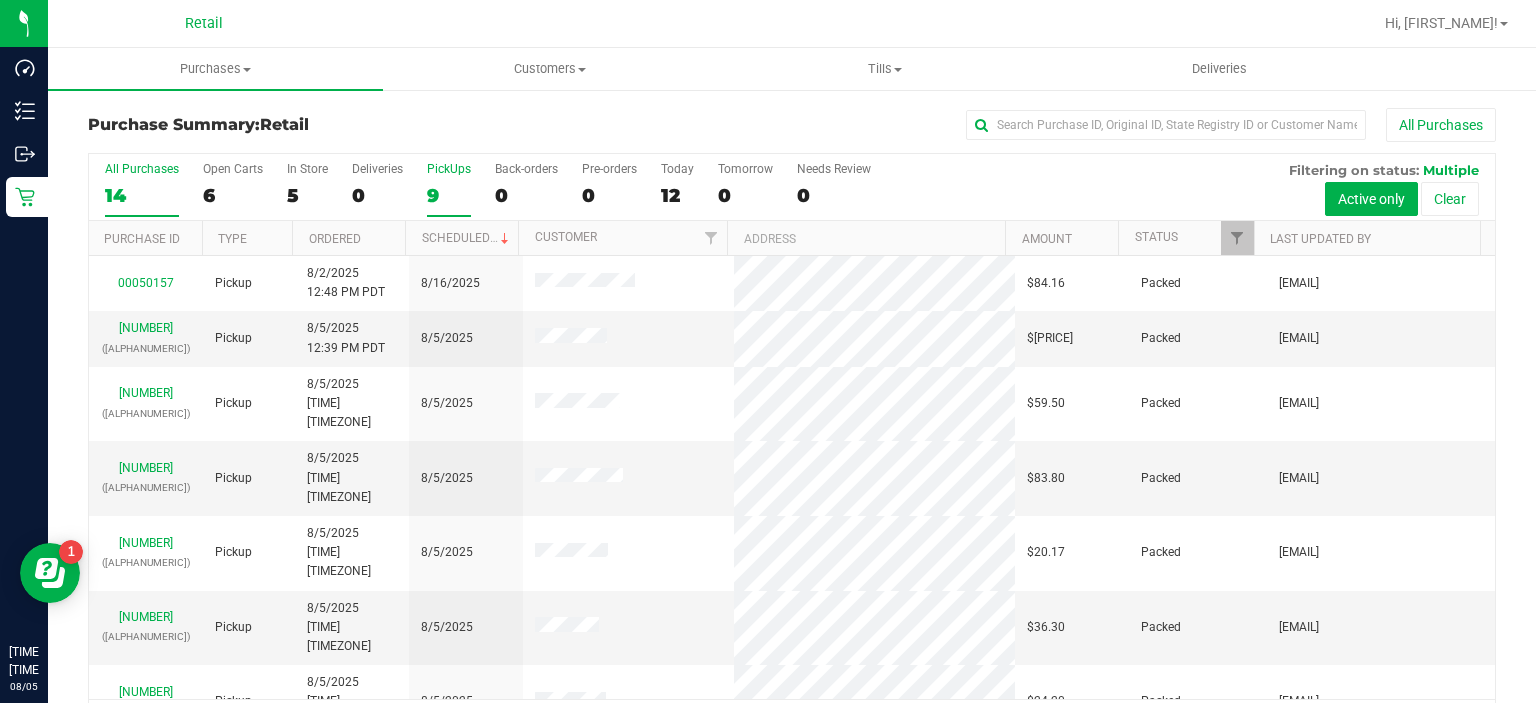 click on "PickUps
9" at bounding box center [449, 189] 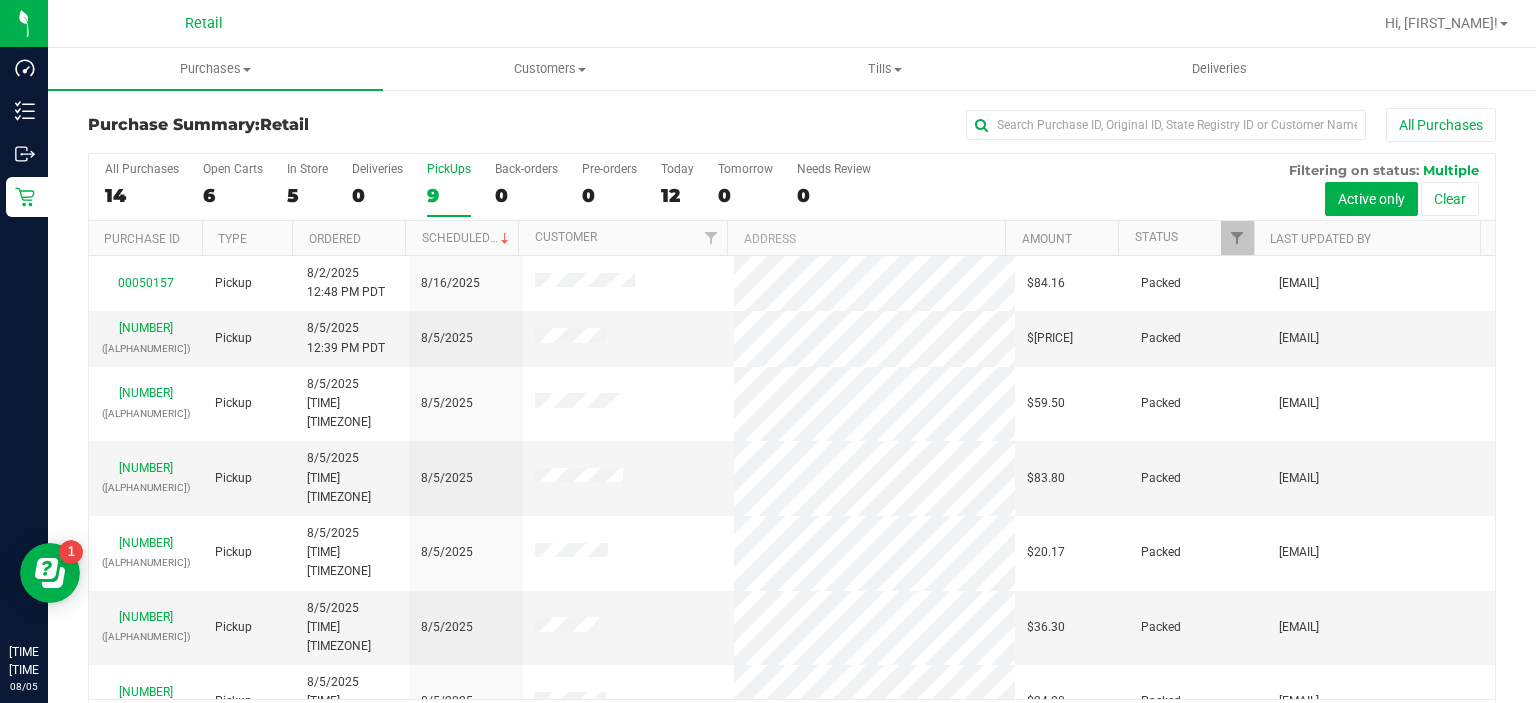 scroll, scrollTop: 52, scrollLeft: 0, axis: vertical 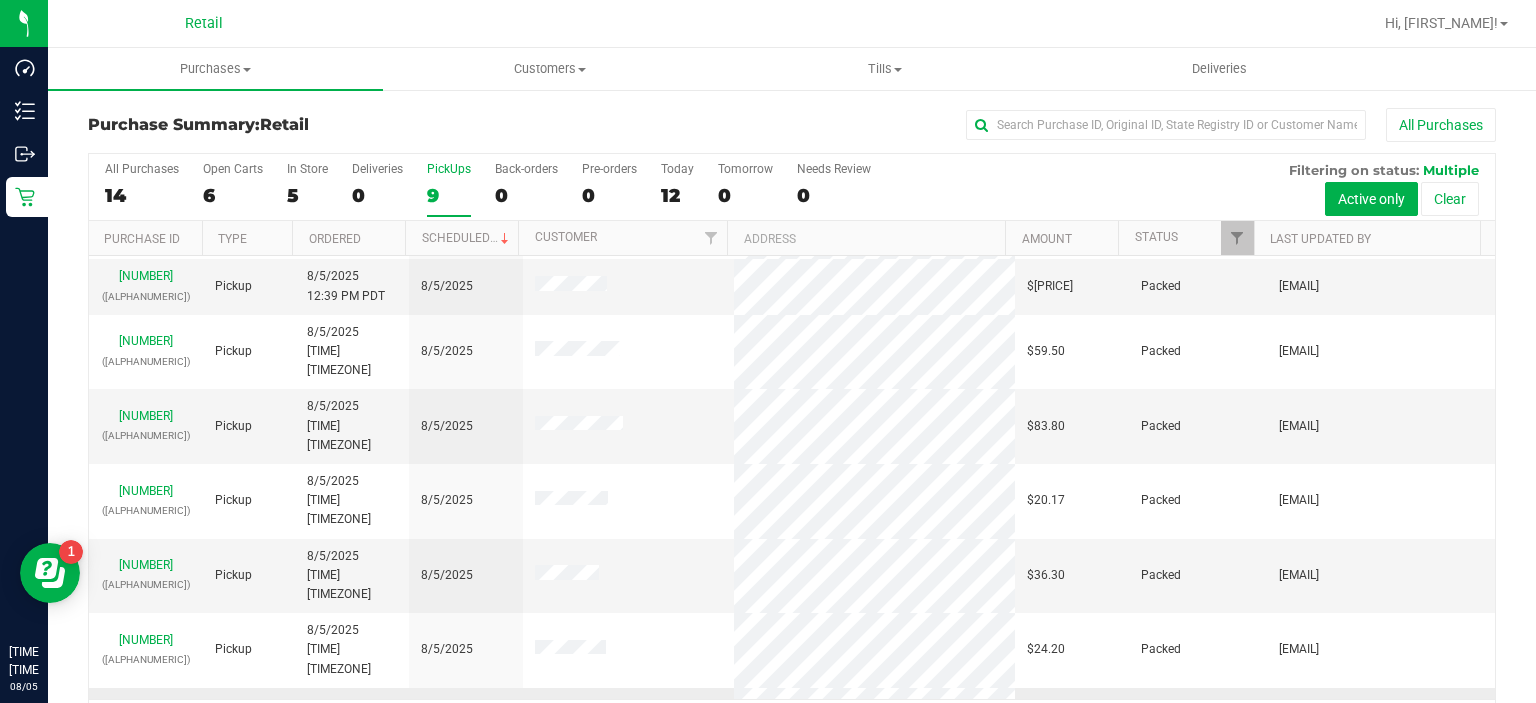 click on "[NUMBER]" at bounding box center [146, 714] 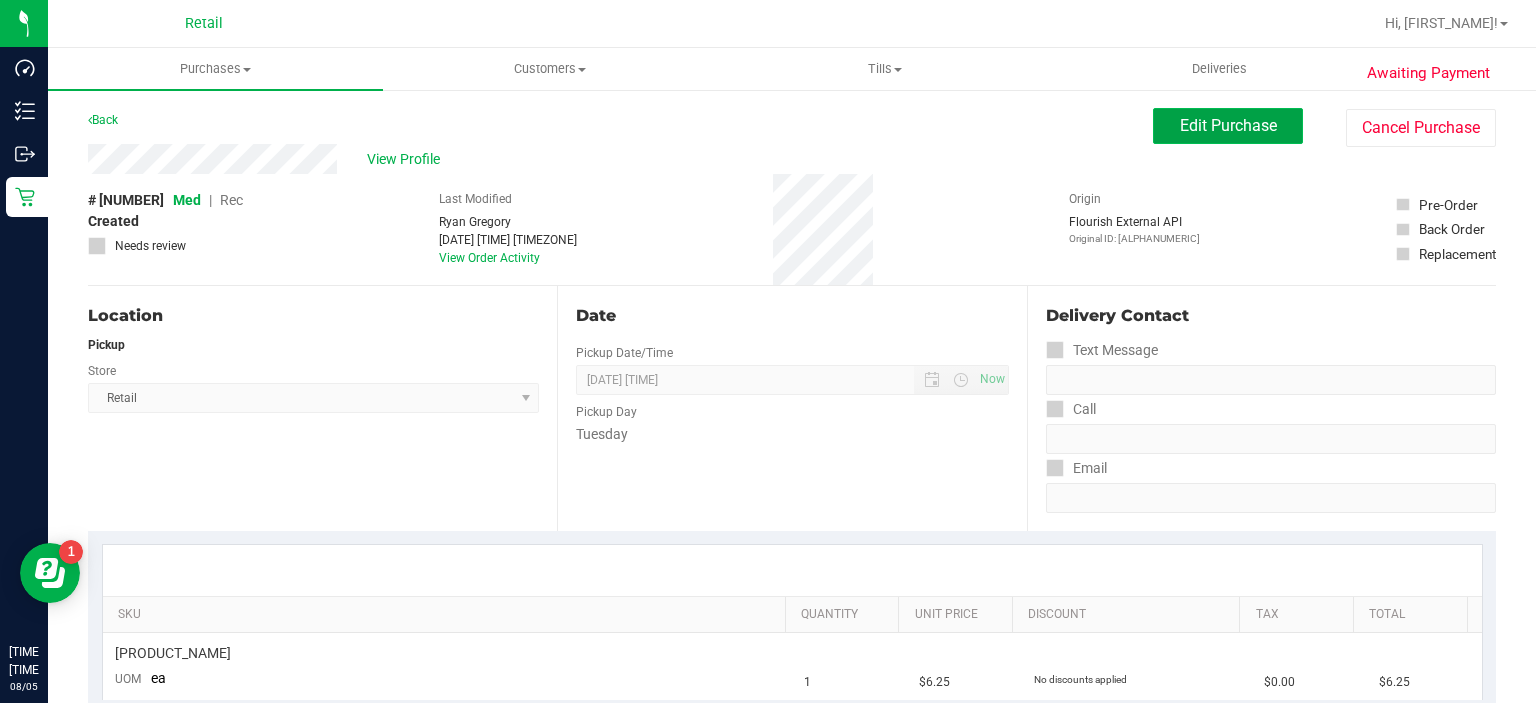 click on "Edit Purchase" at bounding box center [1228, 125] 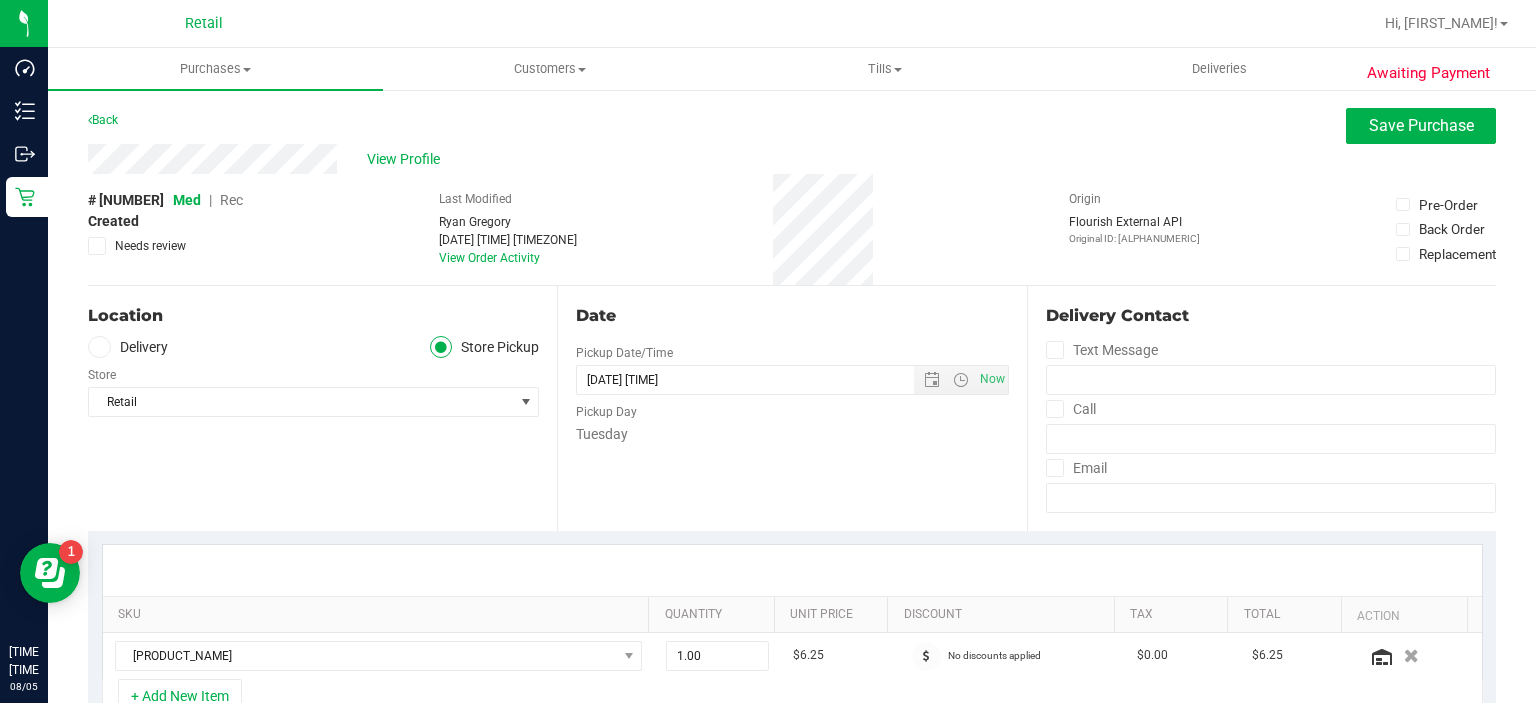 click on "Rec" at bounding box center (231, 200) 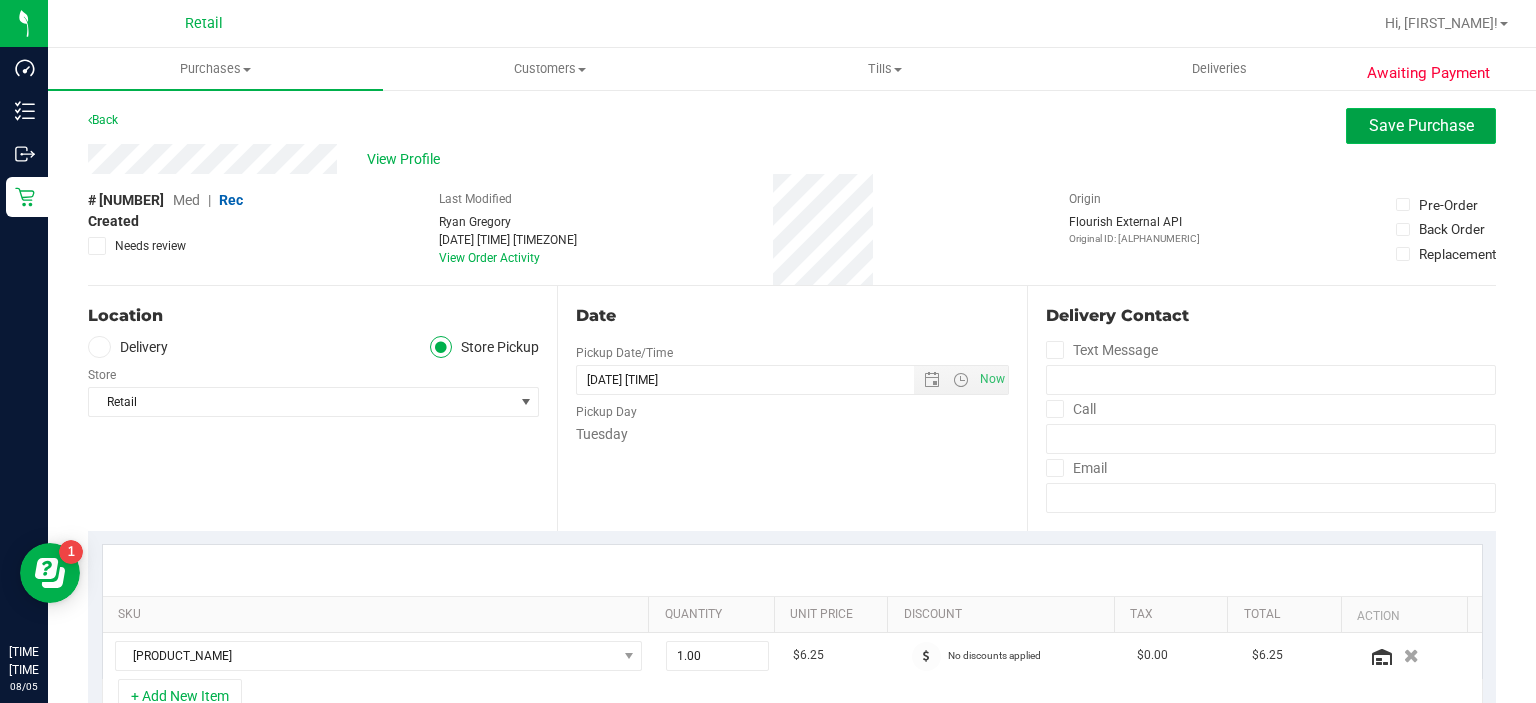 click on "Save Purchase" at bounding box center (1421, 125) 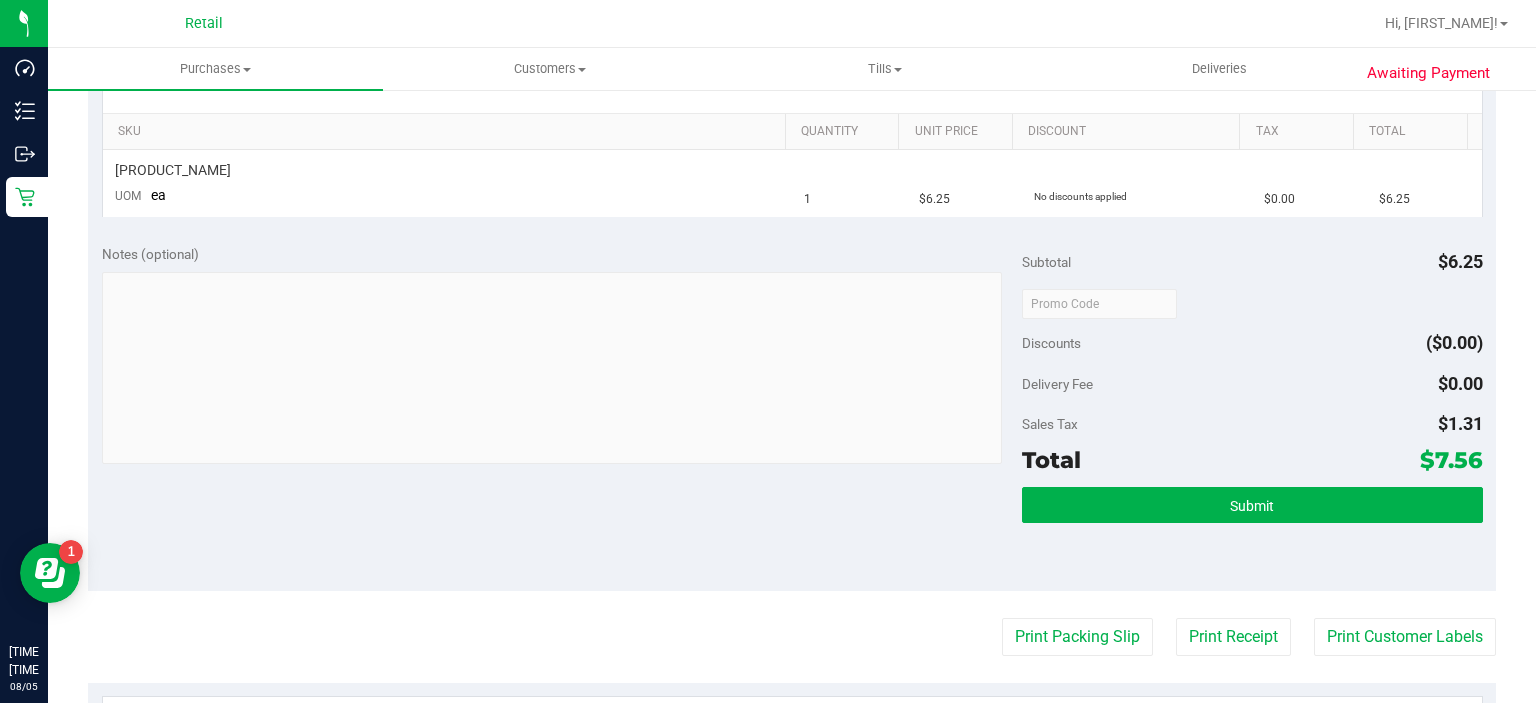 scroll, scrollTop: 501, scrollLeft: 0, axis: vertical 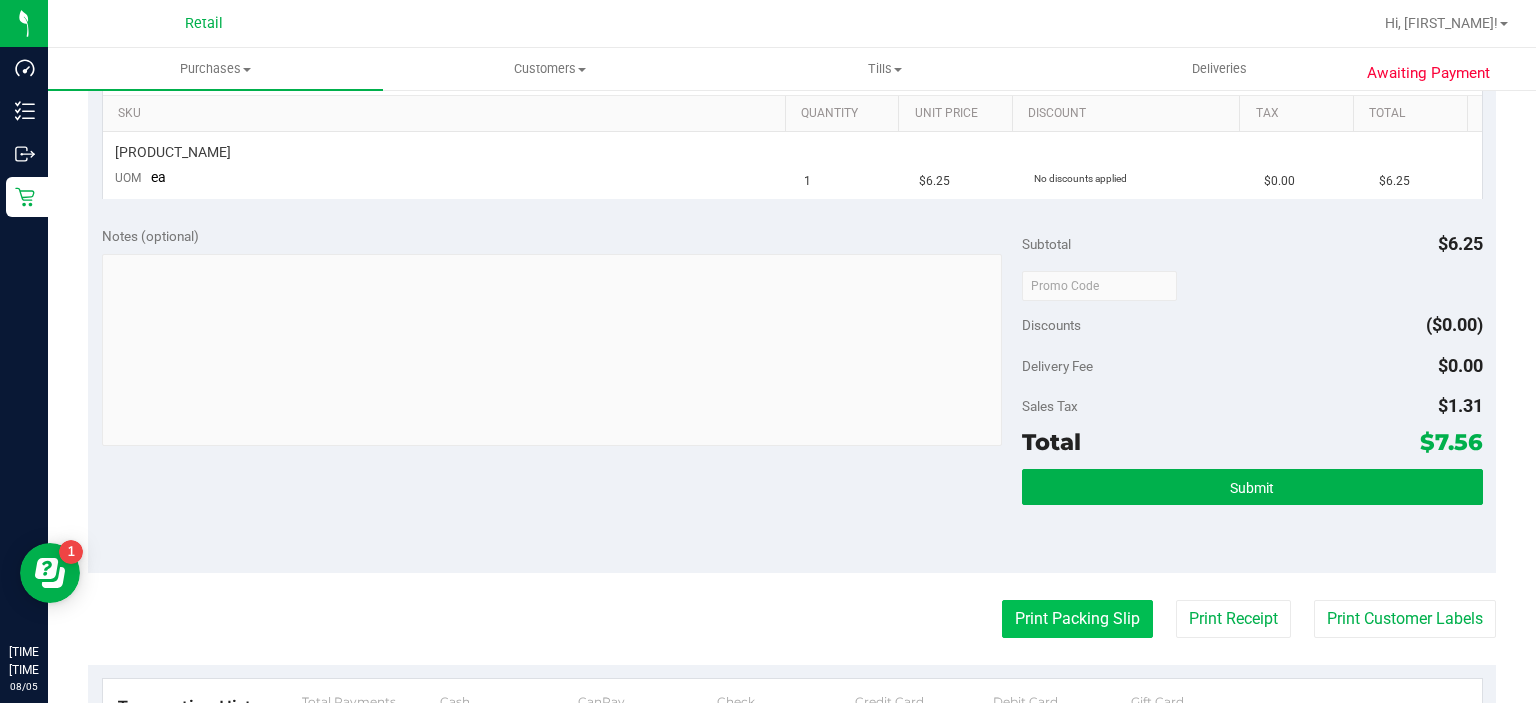 click on "Print Packing Slip" at bounding box center (1077, 619) 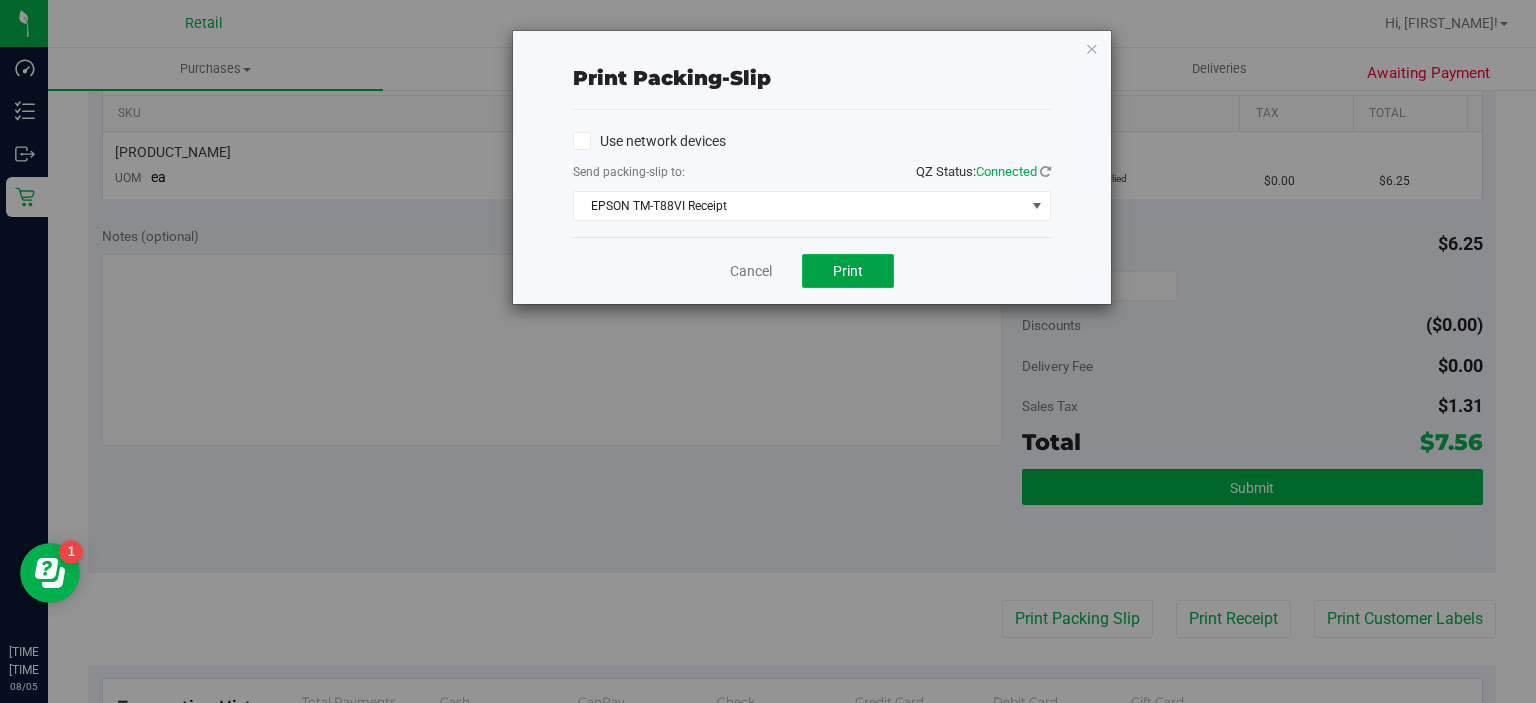 click on "Print" at bounding box center [848, 271] 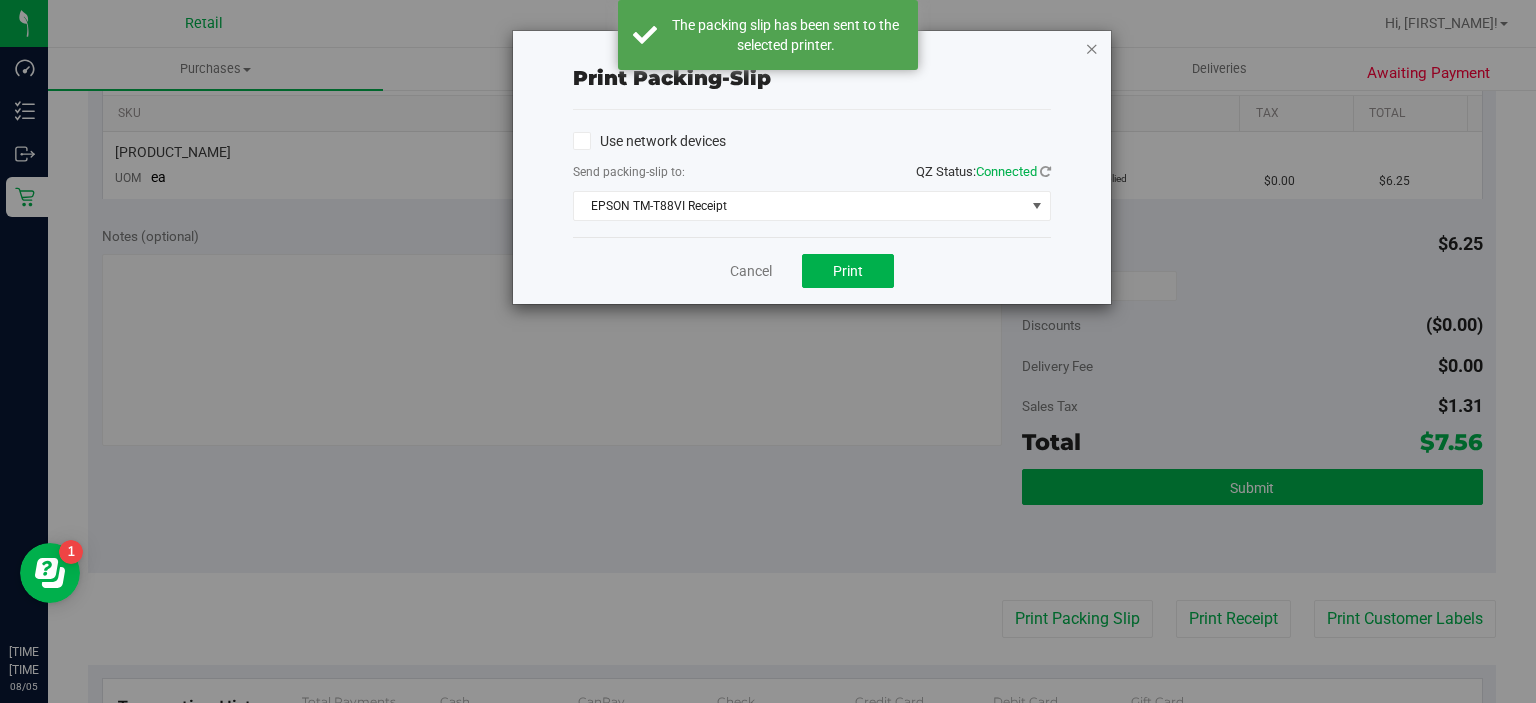 click at bounding box center [1092, 48] 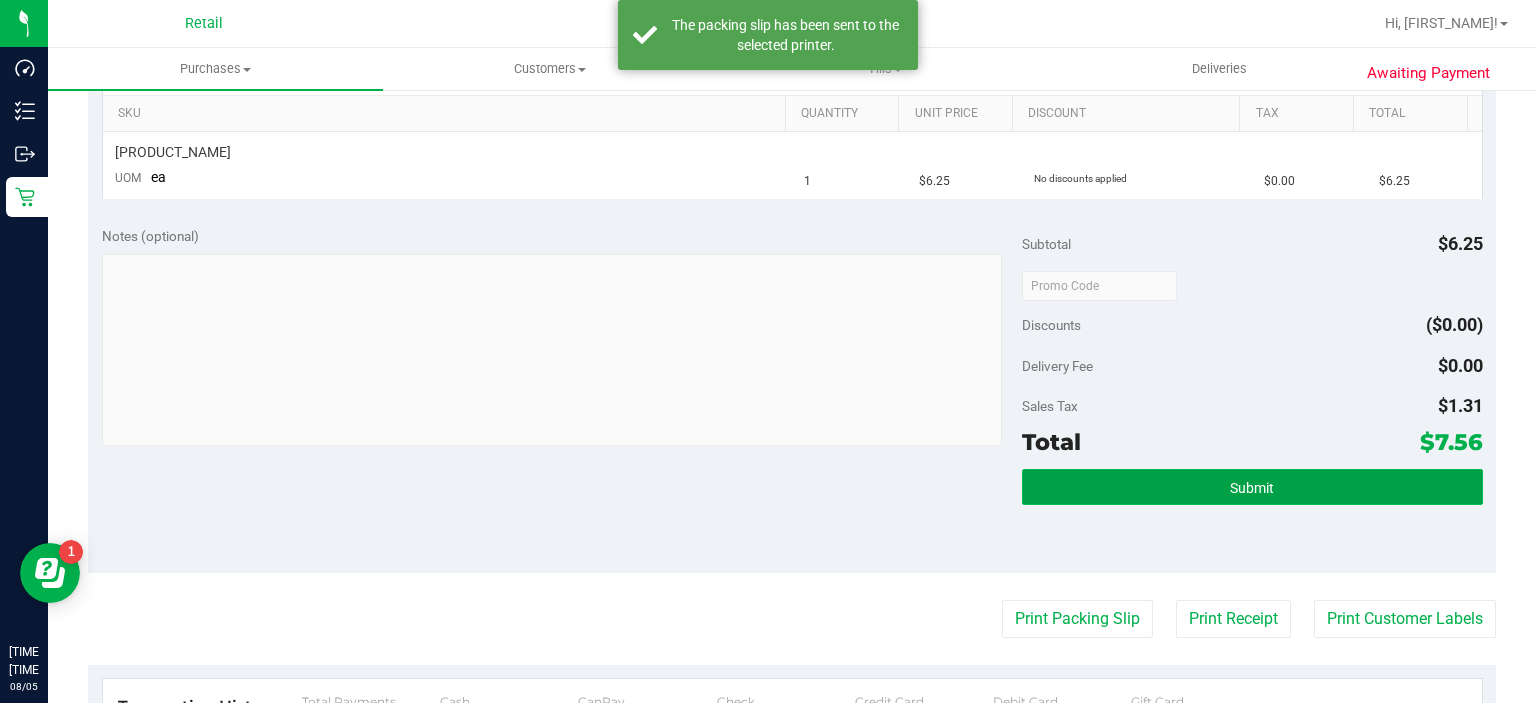 click on "Submit" at bounding box center (1252, 488) 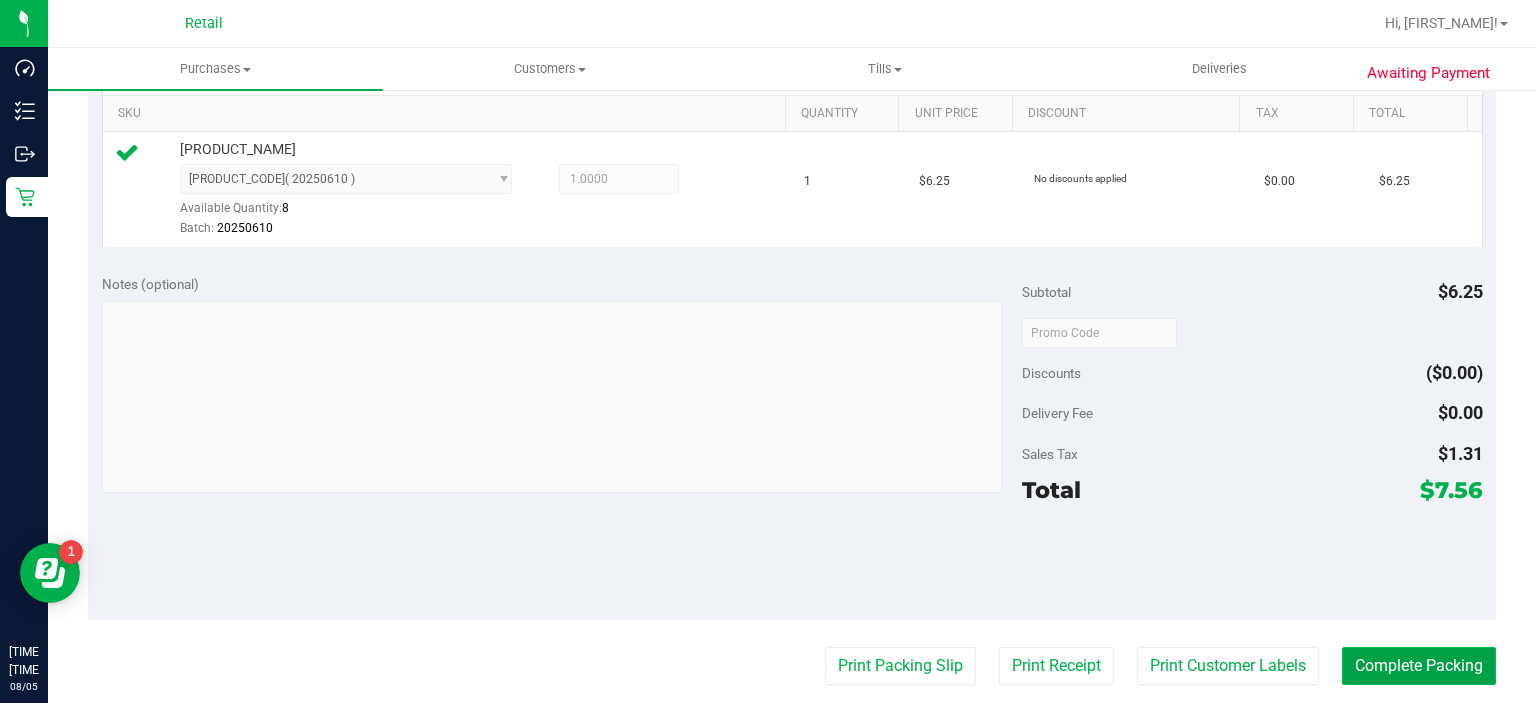click on "Complete Packing" at bounding box center [1419, 666] 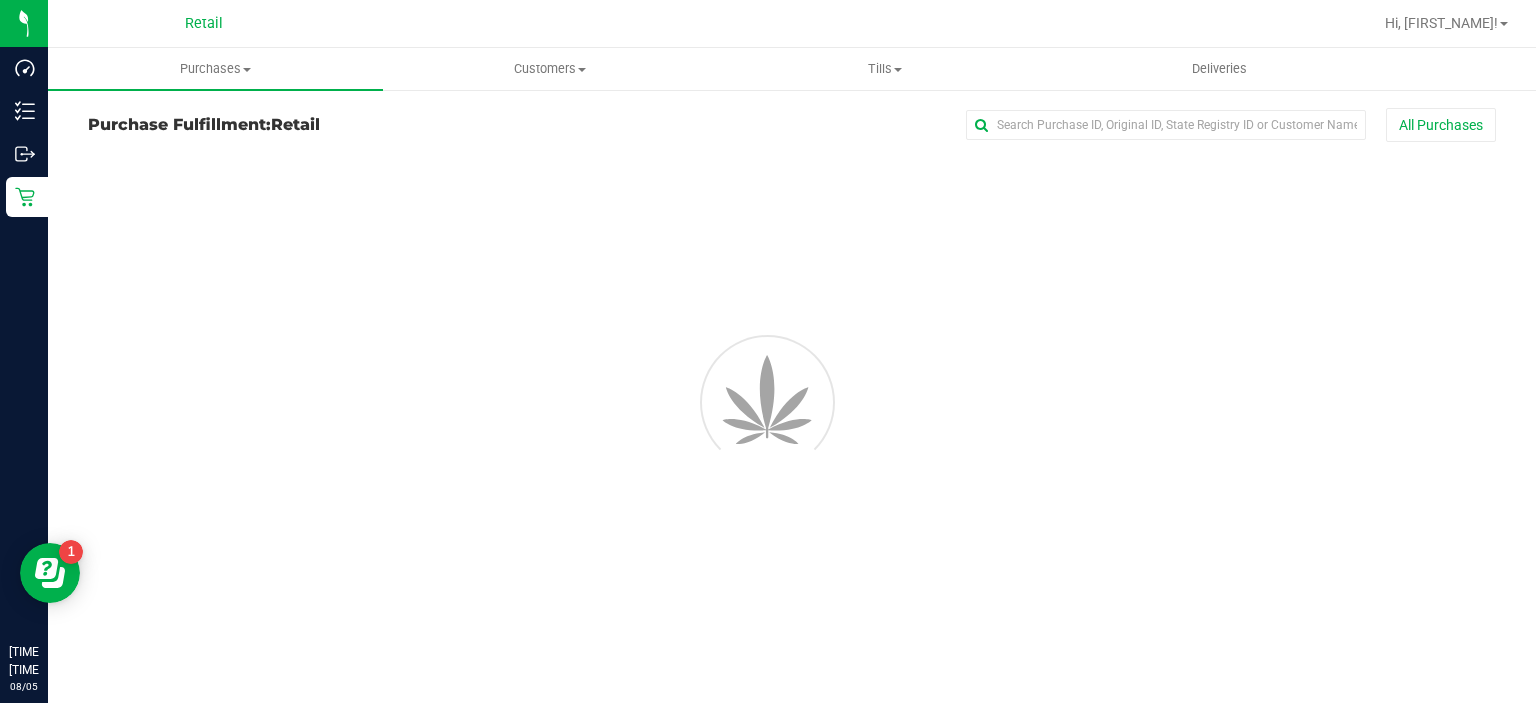 scroll, scrollTop: 0, scrollLeft: 0, axis: both 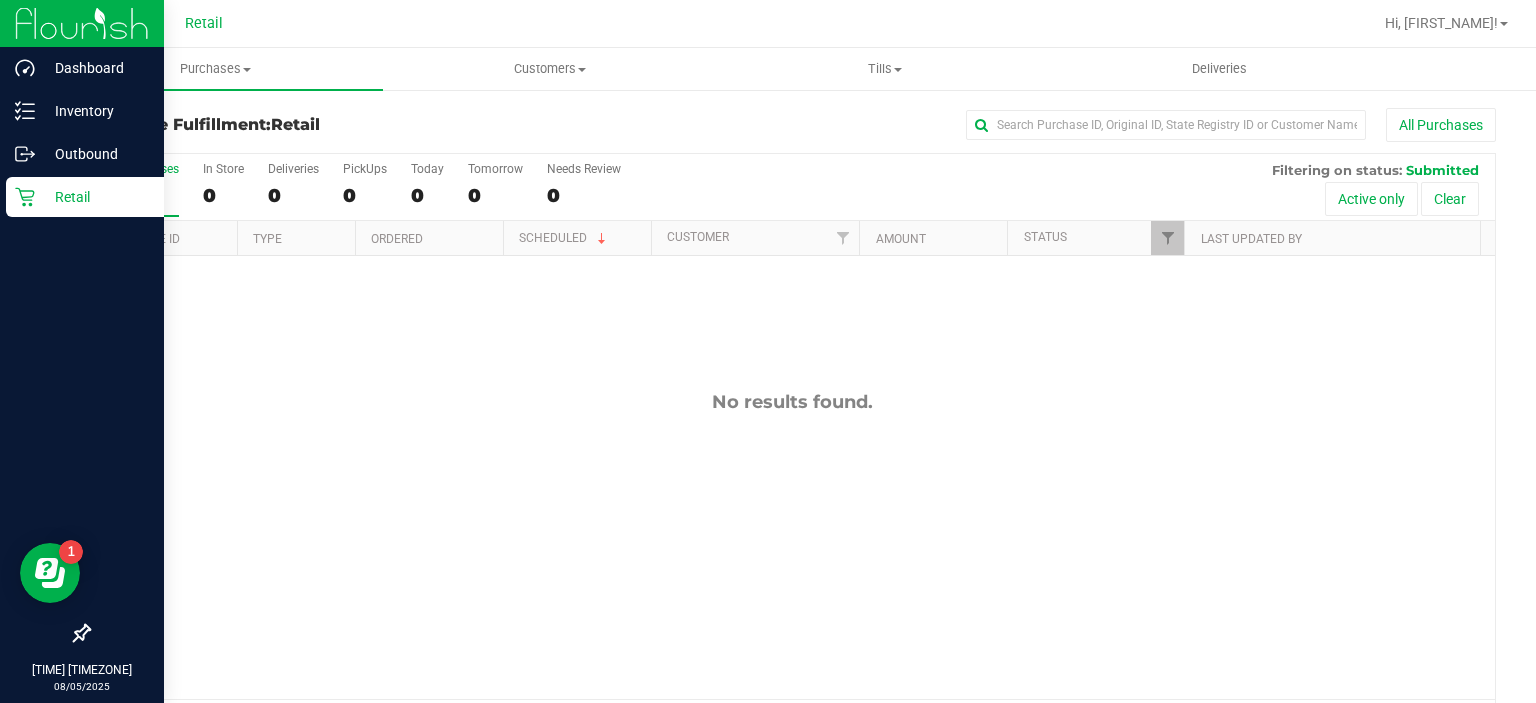 click on "Retail" at bounding box center (82, 198) 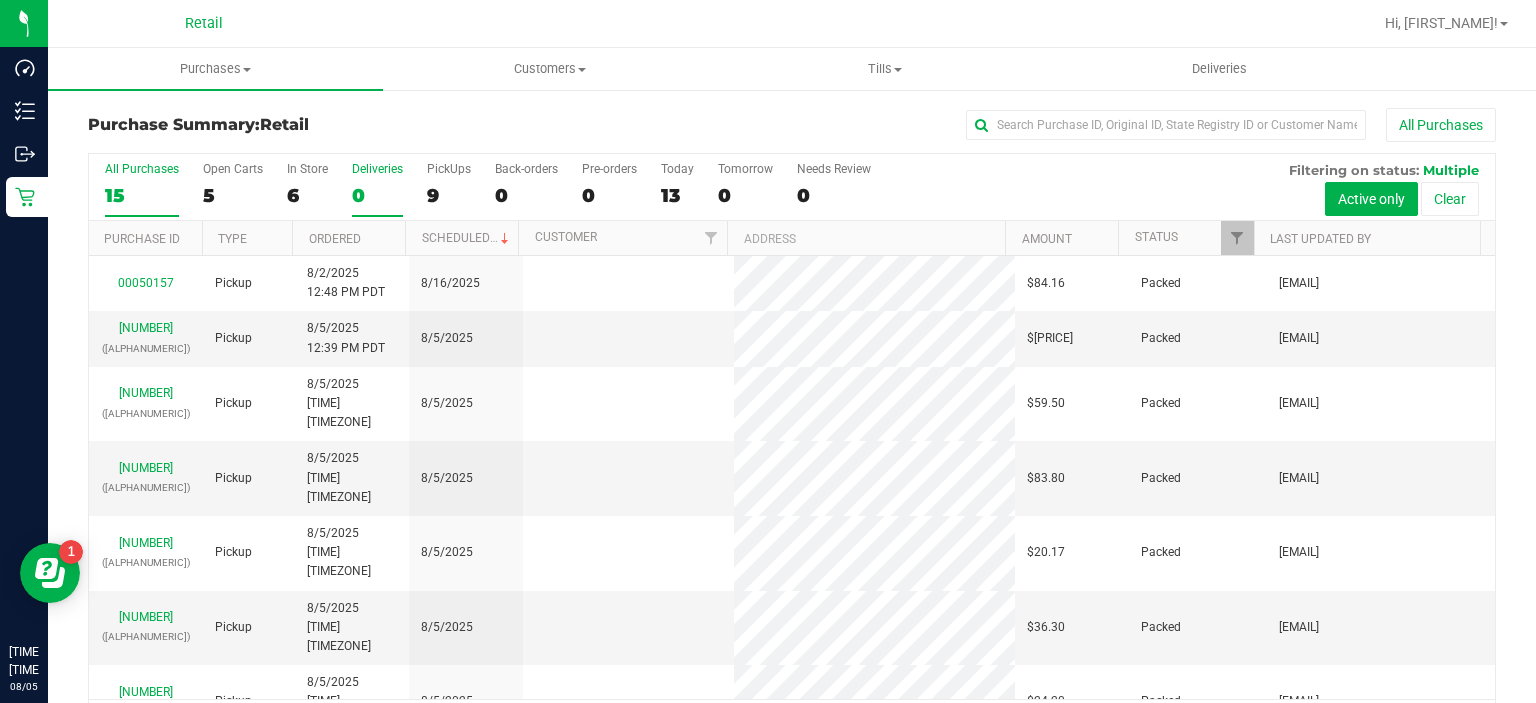 click on "Deliveries
0" at bounding box center (377, 189) 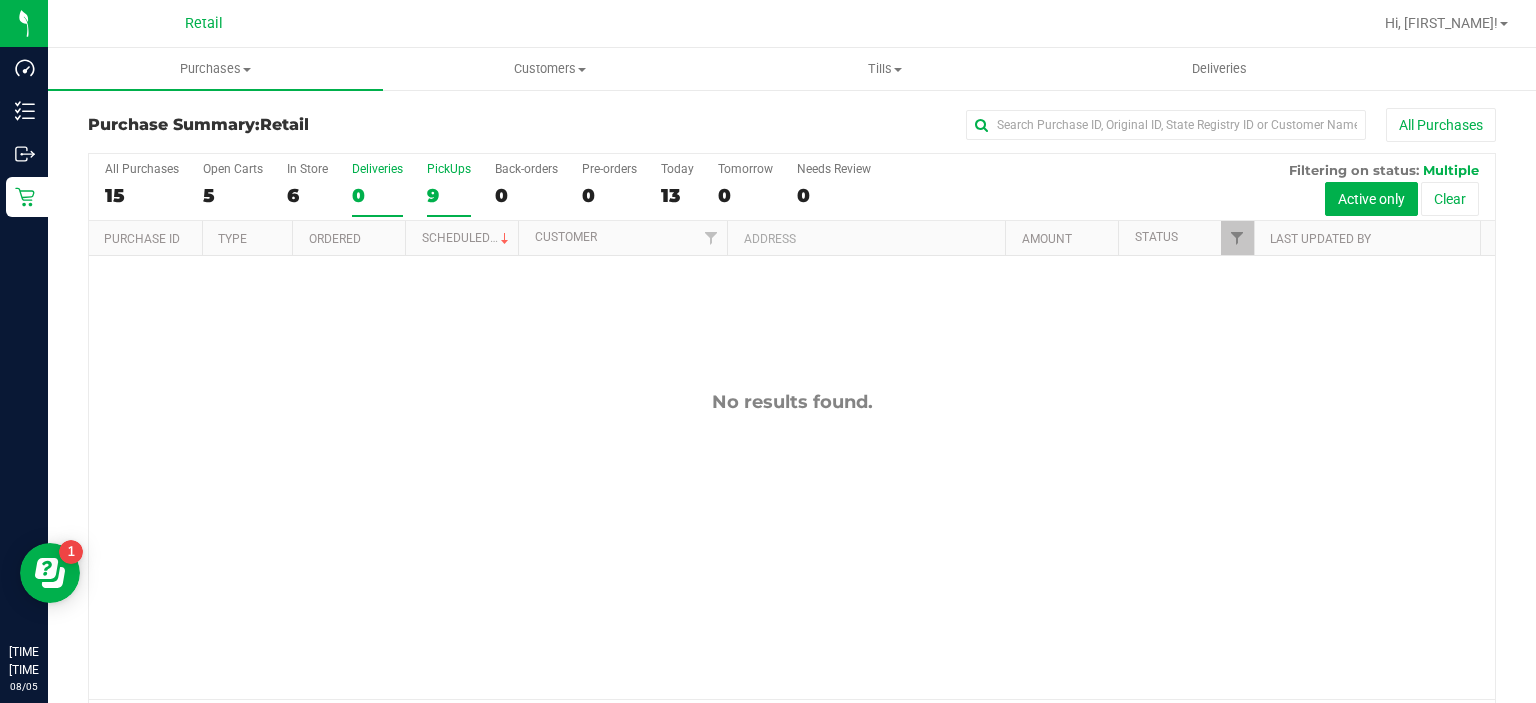 click on "PickUps" at bounding box center (449, 169) 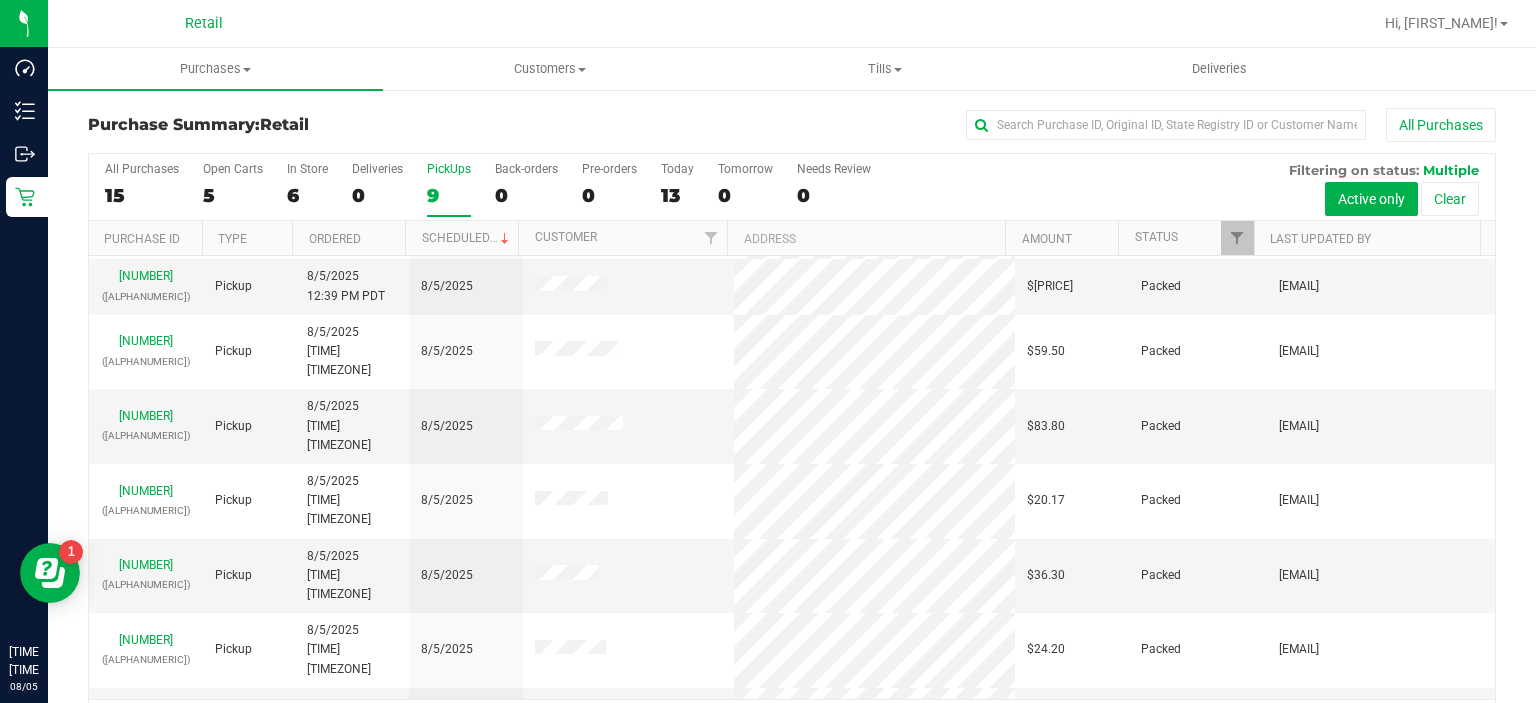 scroll, scrollTop: 0, scrollLeft: 0, axis: both 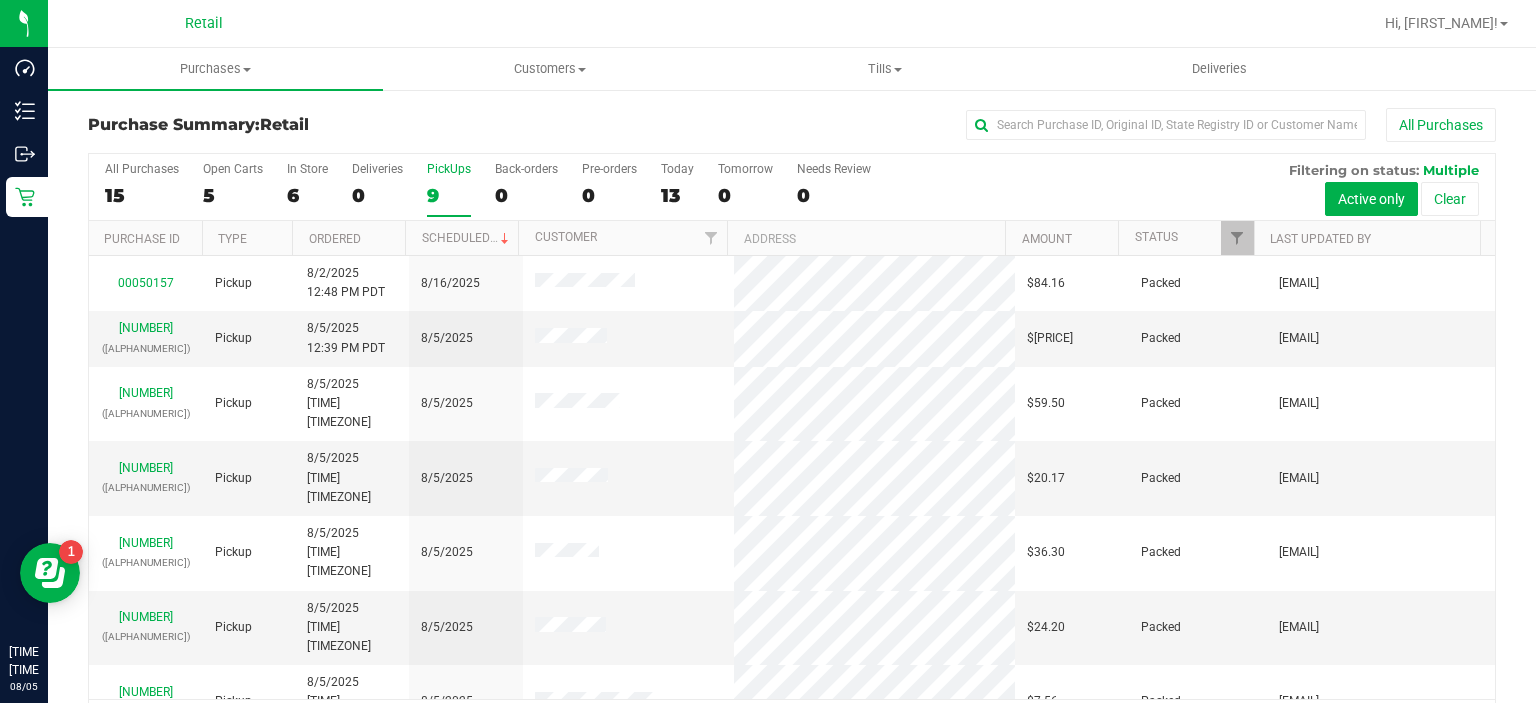 click on "9" at bounding box center [449, 195] 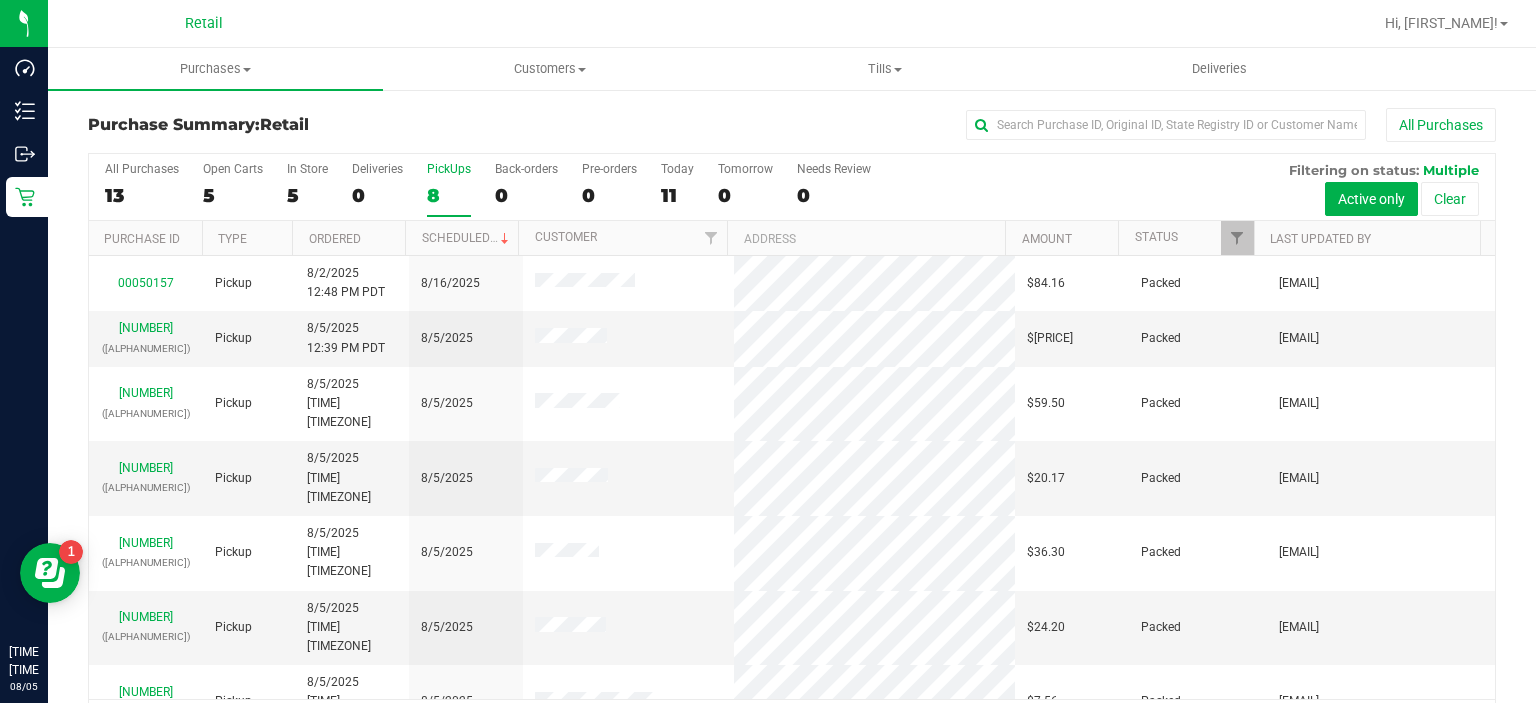 scroll, scrollTop: 62, scrollLeft: 0, axis: vertical 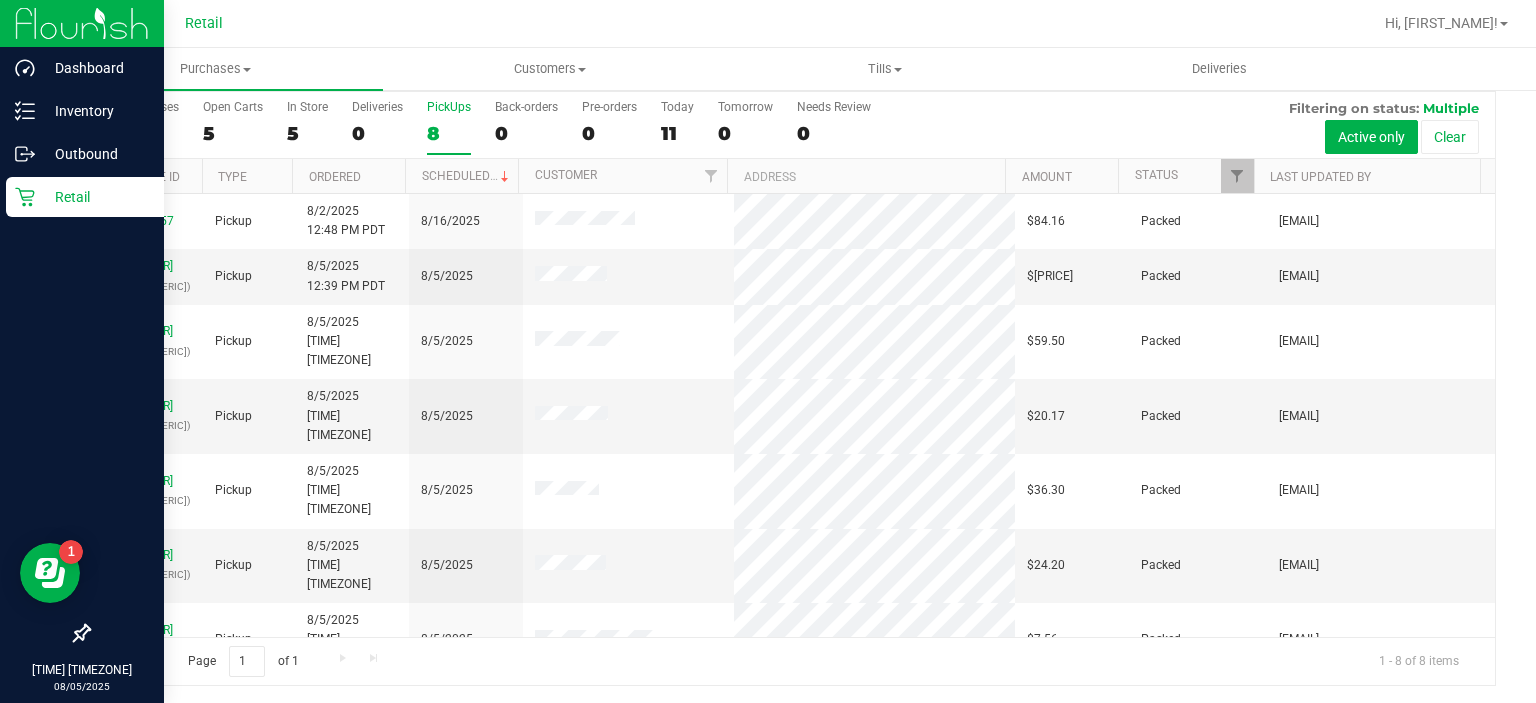 click 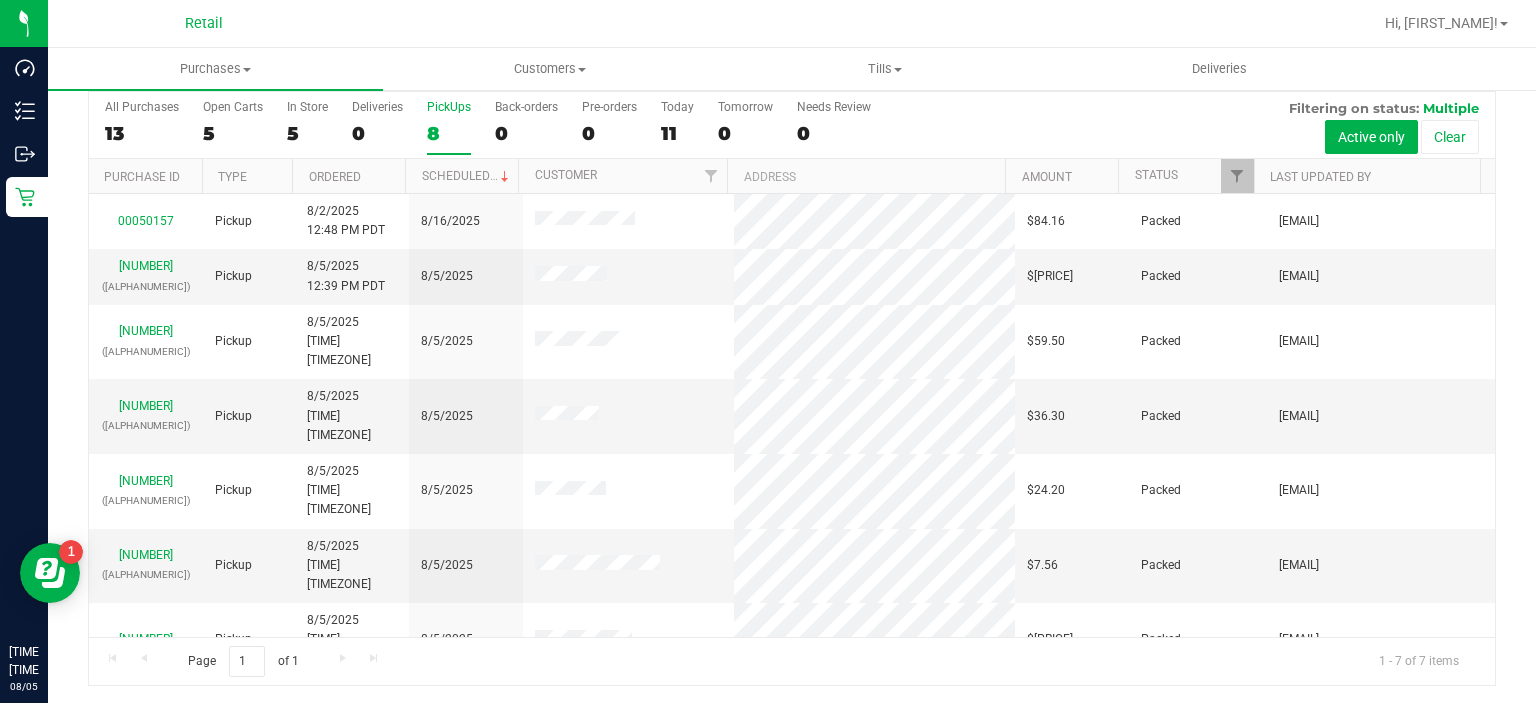 click on "8" at bounding box center (449, 133) 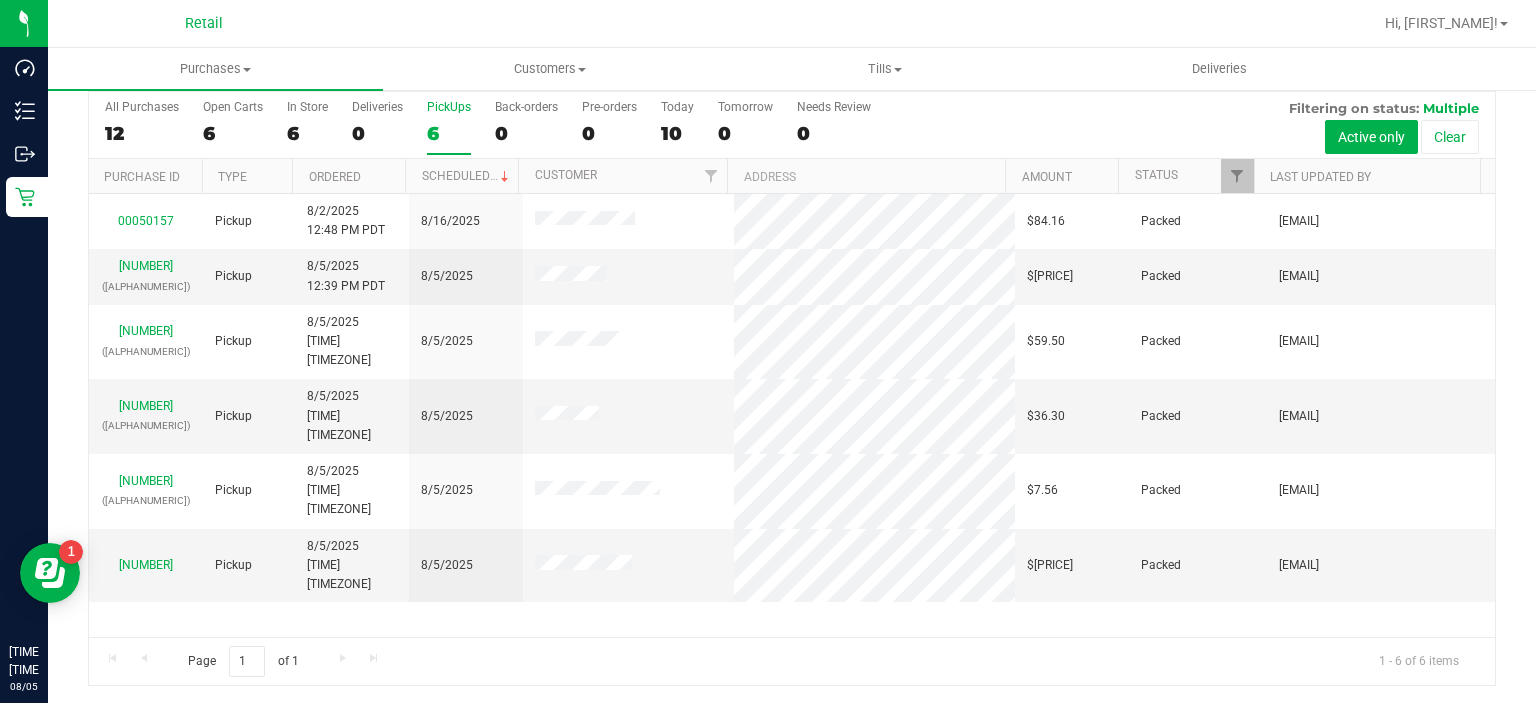 click on "PickUps" at bounding box center [449, 107] 